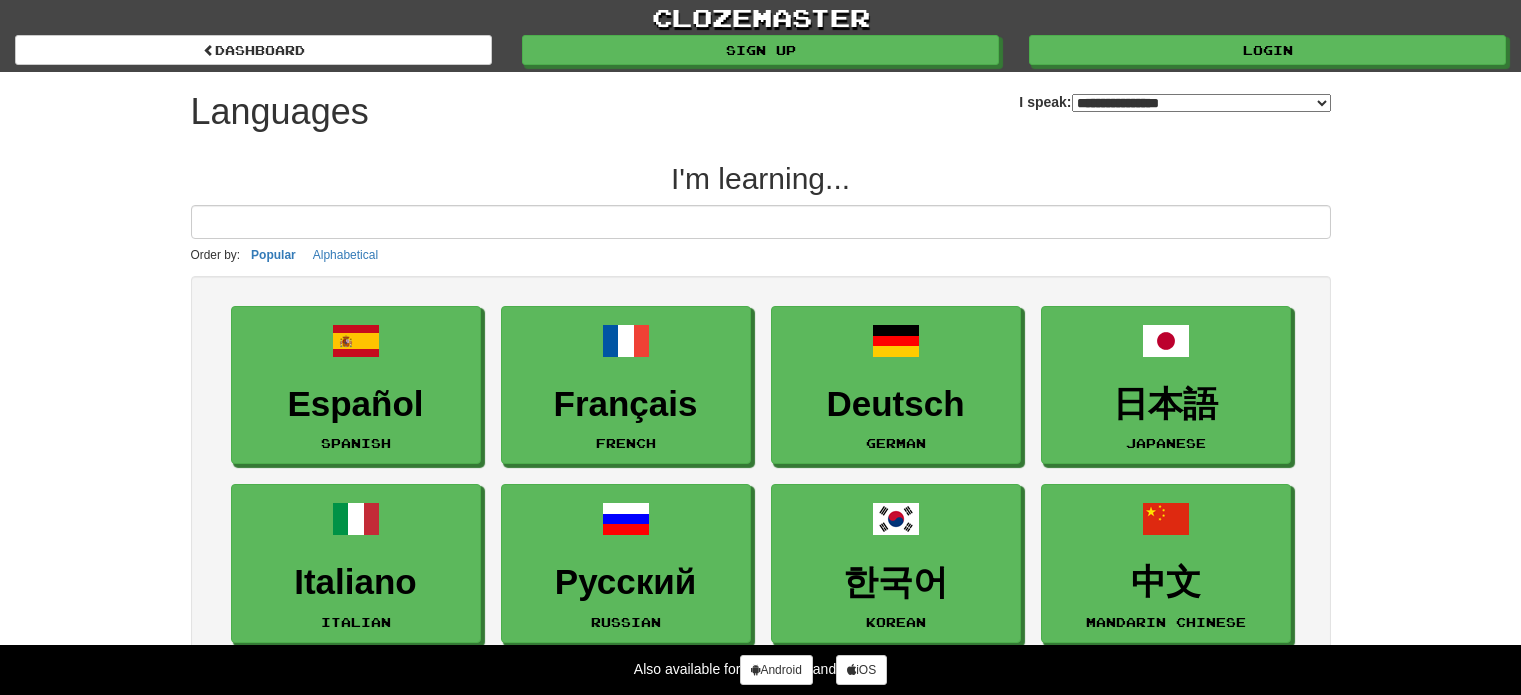 select on "*******" 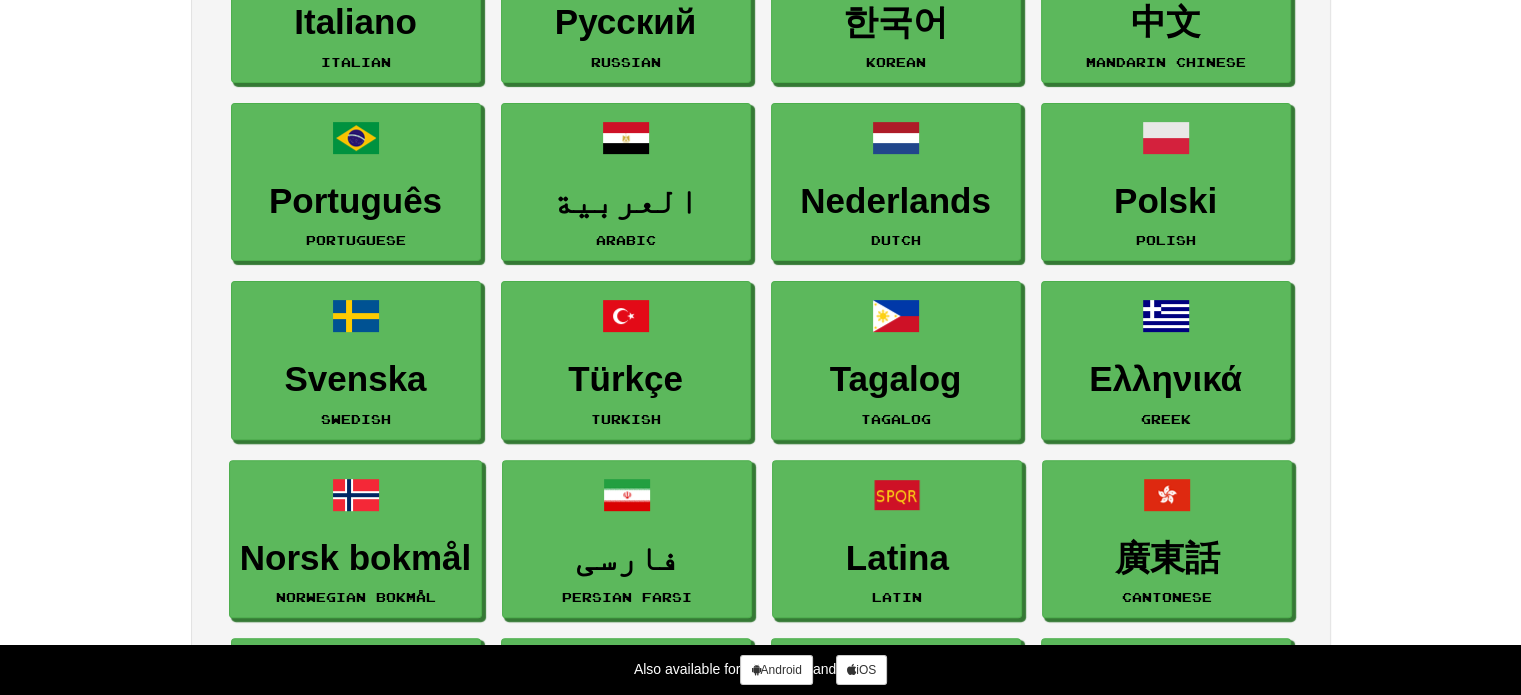 scroll, scrollTop: 562, scrollLeft: 0, axis: vertical 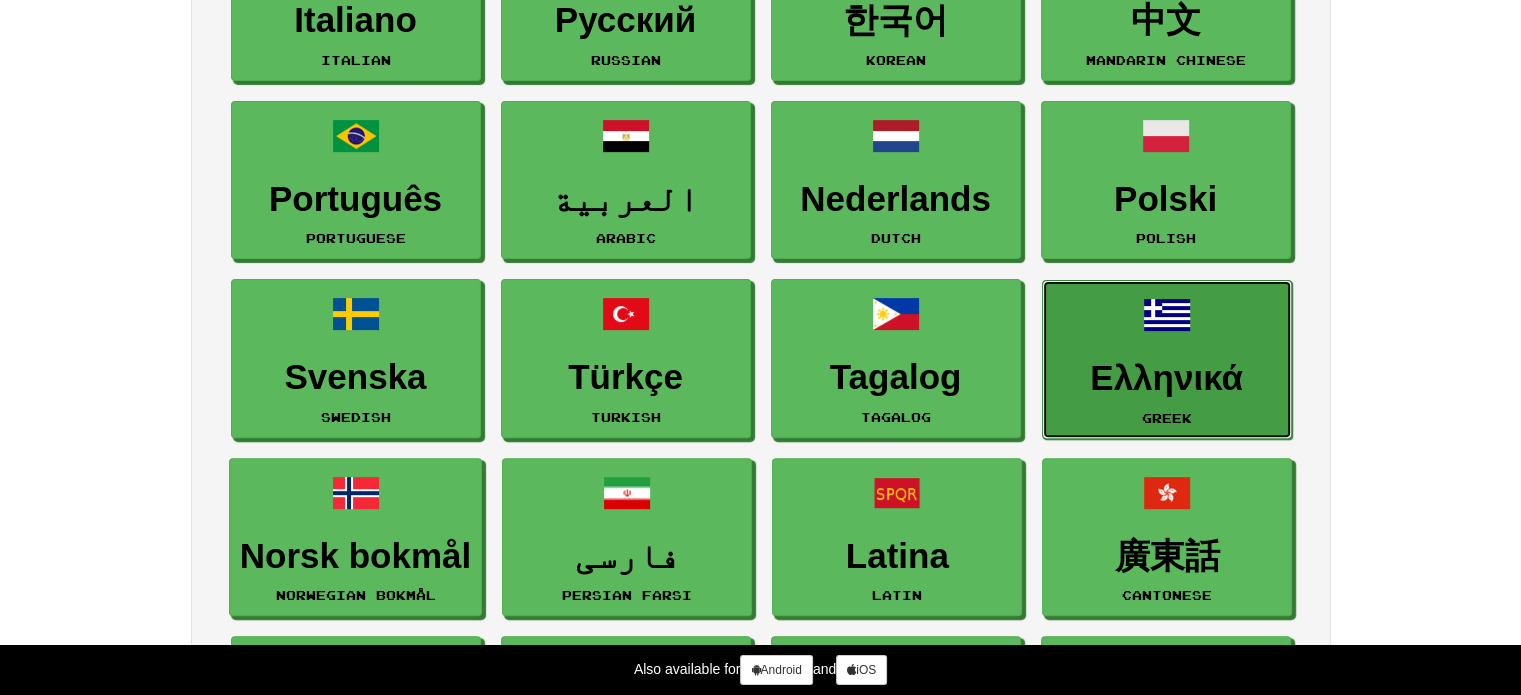 click on "Ελληνικά" at bounding box center [1167, 378] 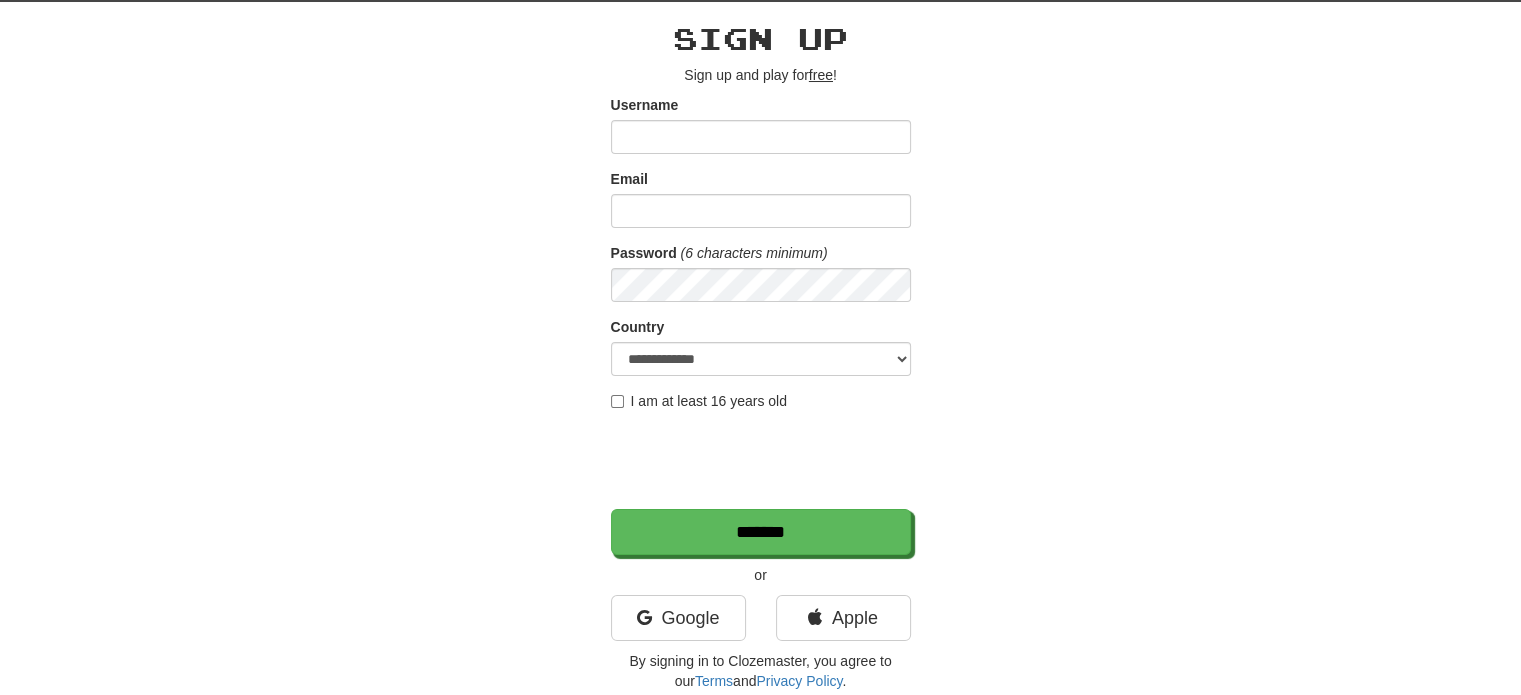 scroll, scrollTop: 68, scrollLeft: 0, axis: vertical 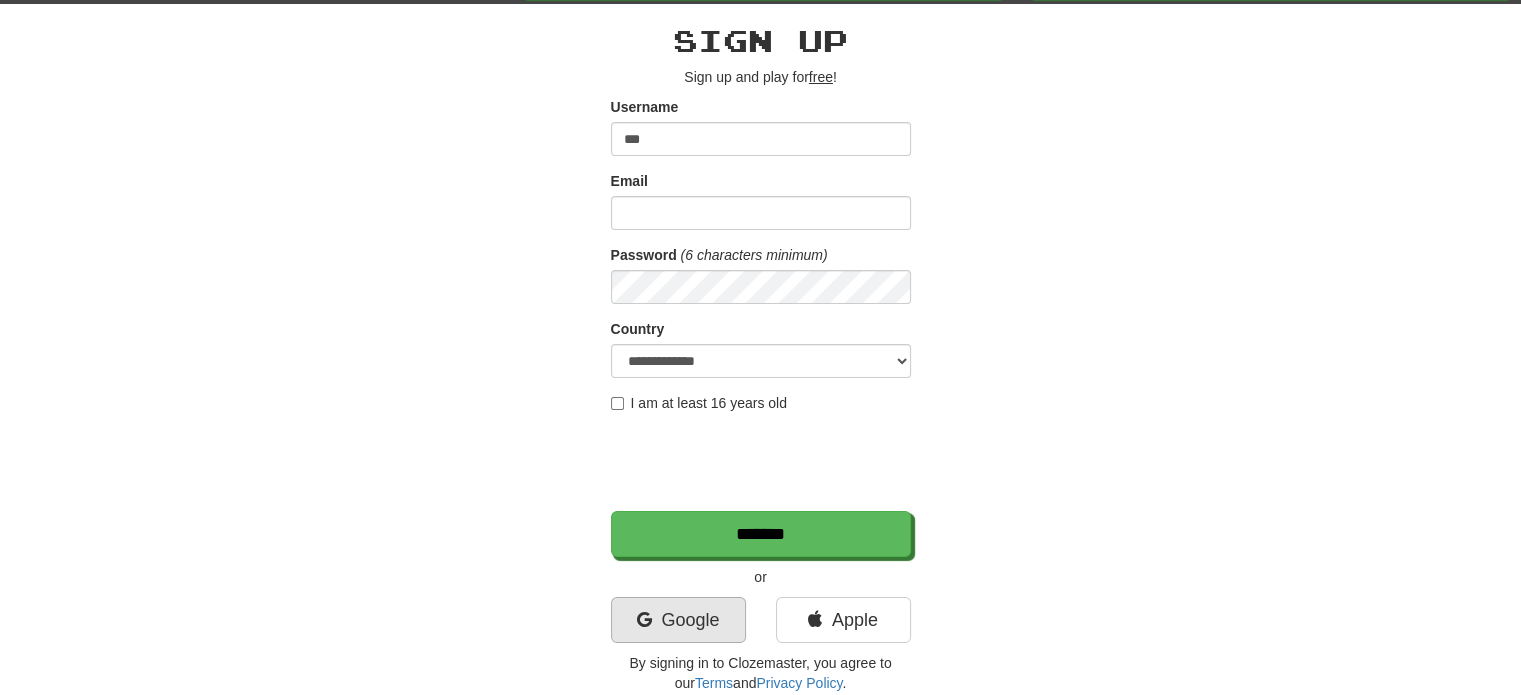 type on "***" 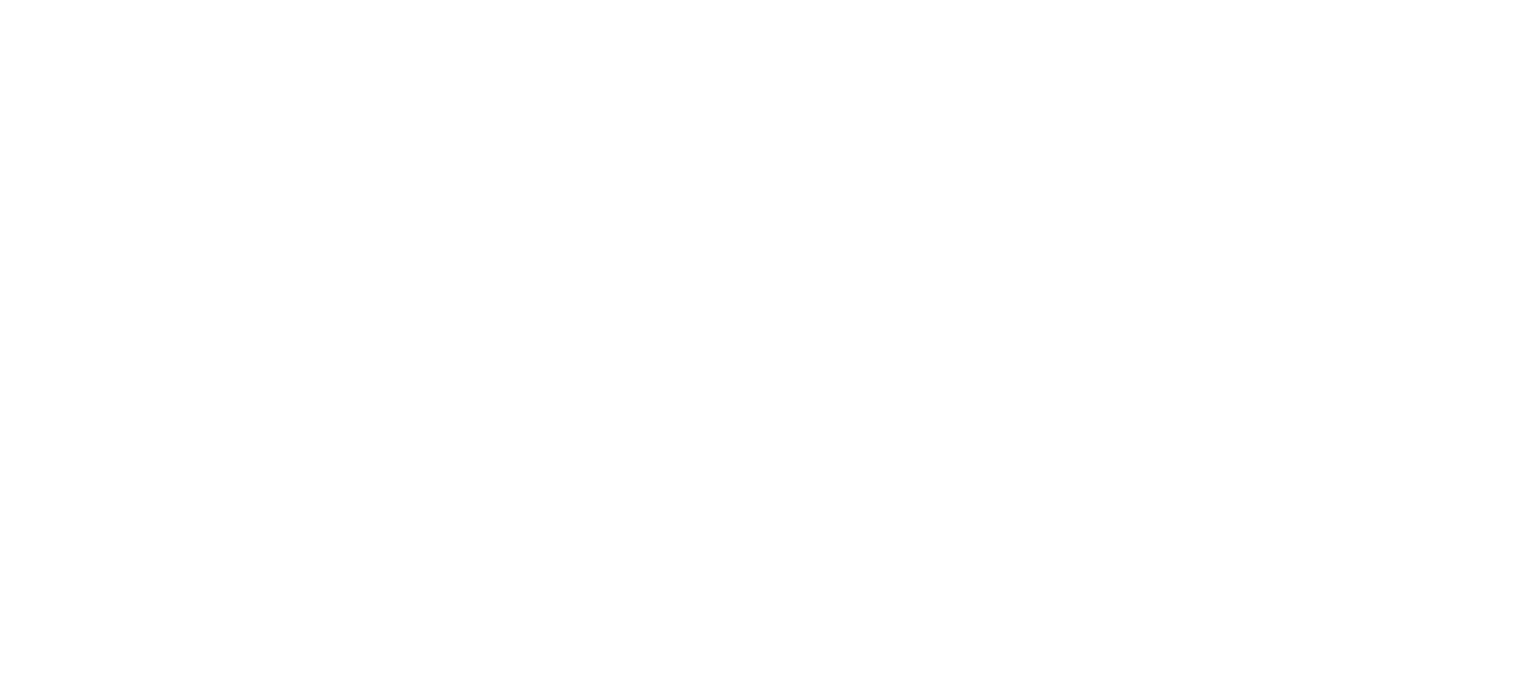 scroll, scrollTop: 0, scrollLeft: 0, axis: both 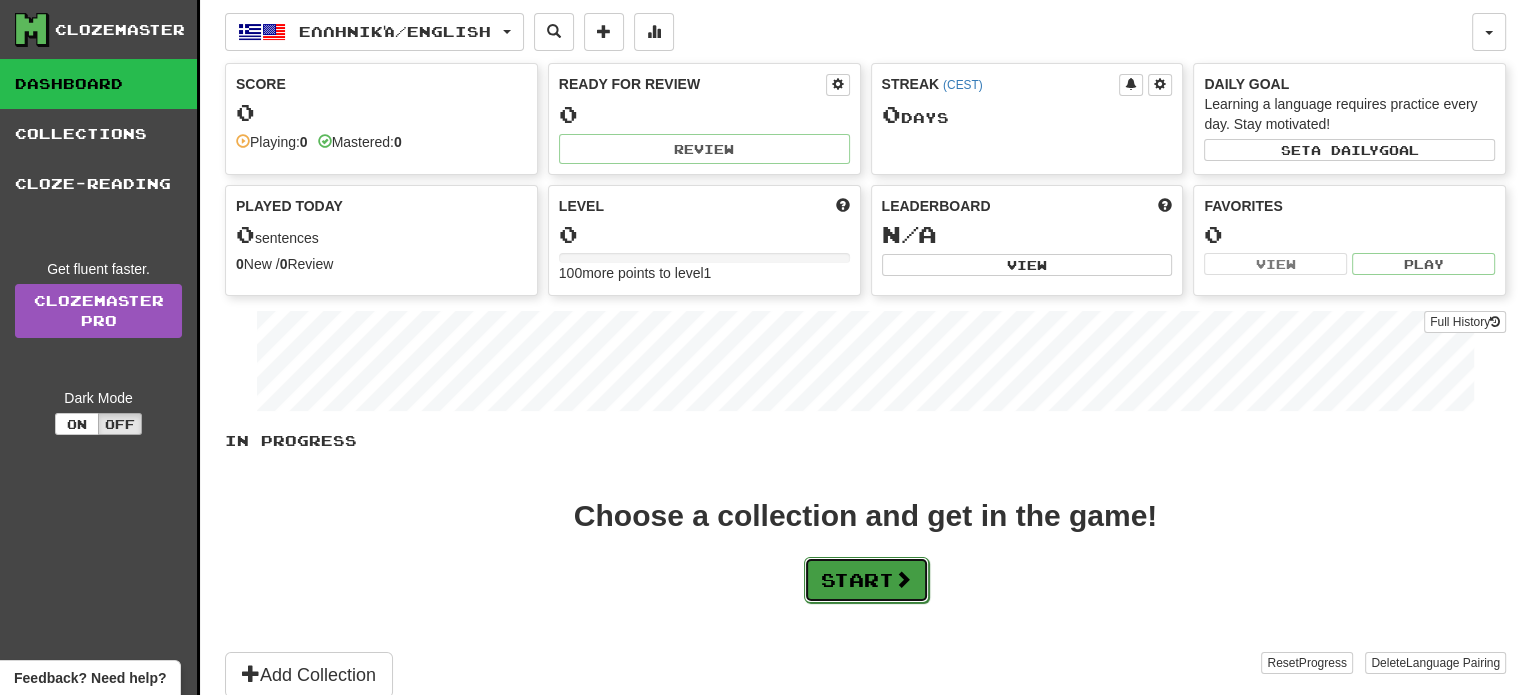 click on "Start" at bounding box center [866, 580] 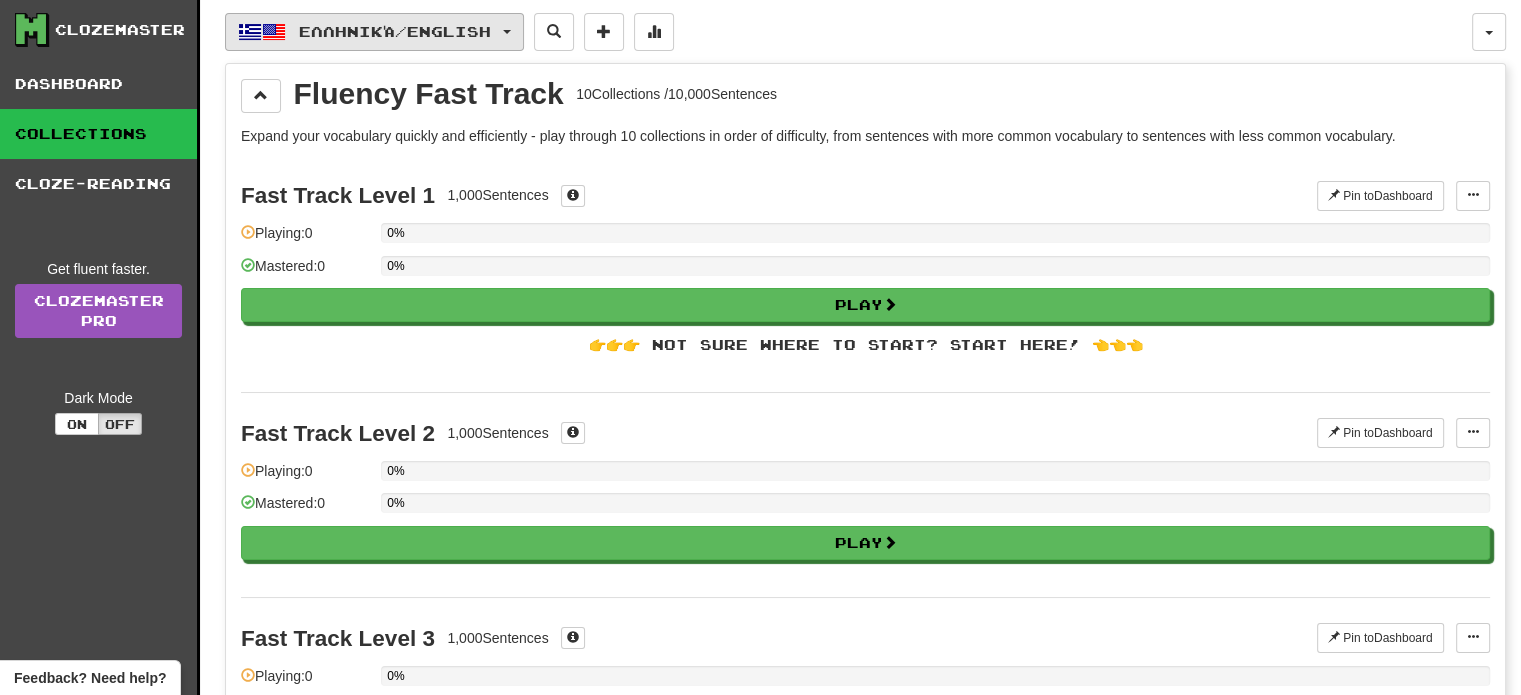 click on "Ελληνικά  /  English" at bounding box center (374, 32) 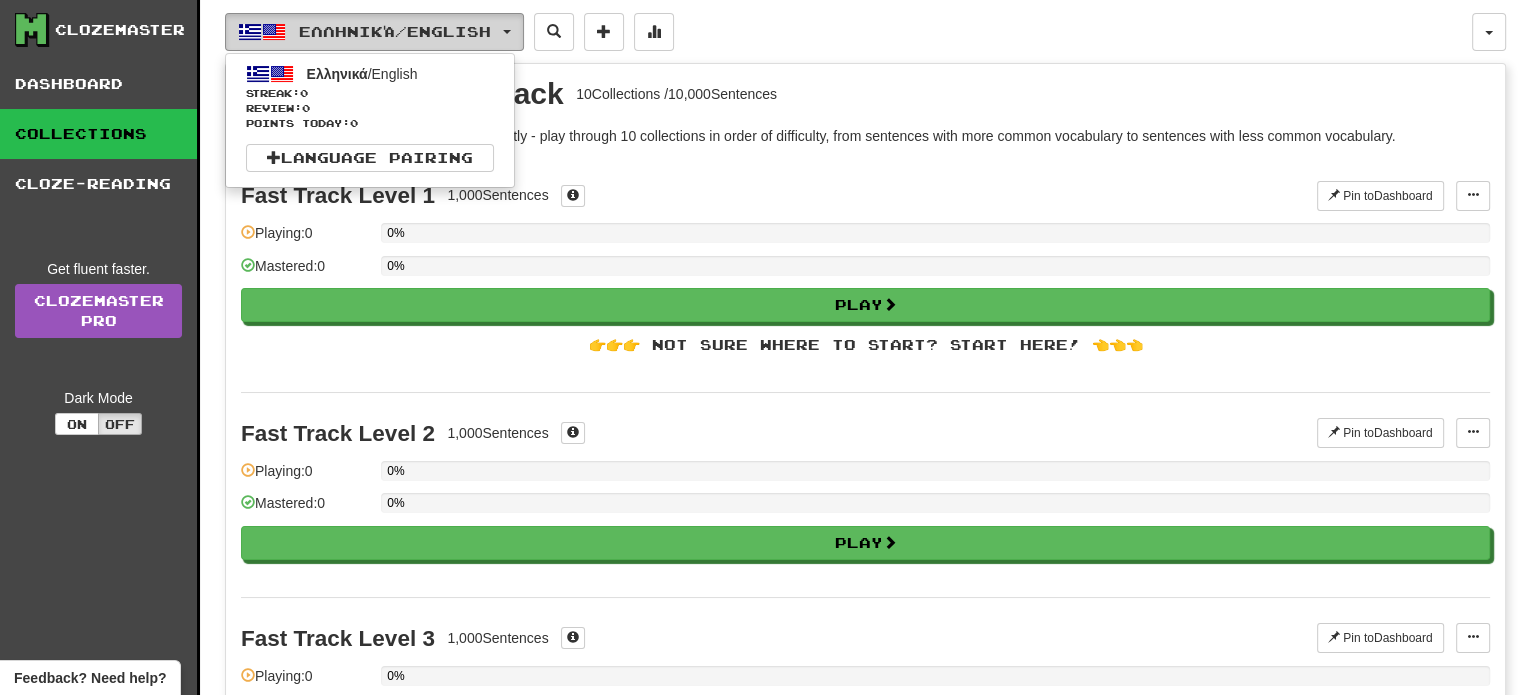 click on "Ελληνικά  /  English" at bounding box center [374, 32] 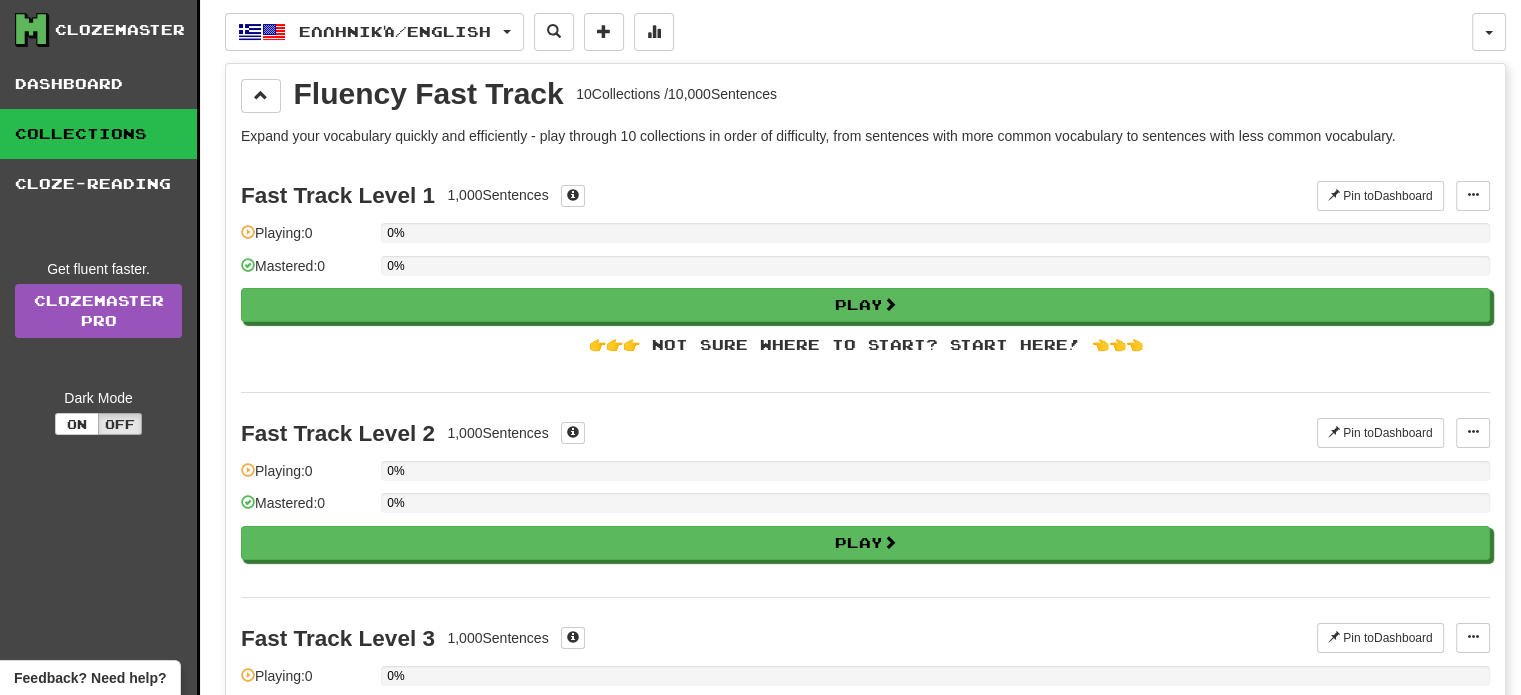 click on "👉👉👉 Not sure where to start? Start here! 👈👈👈" at bounding box center [865, 345] 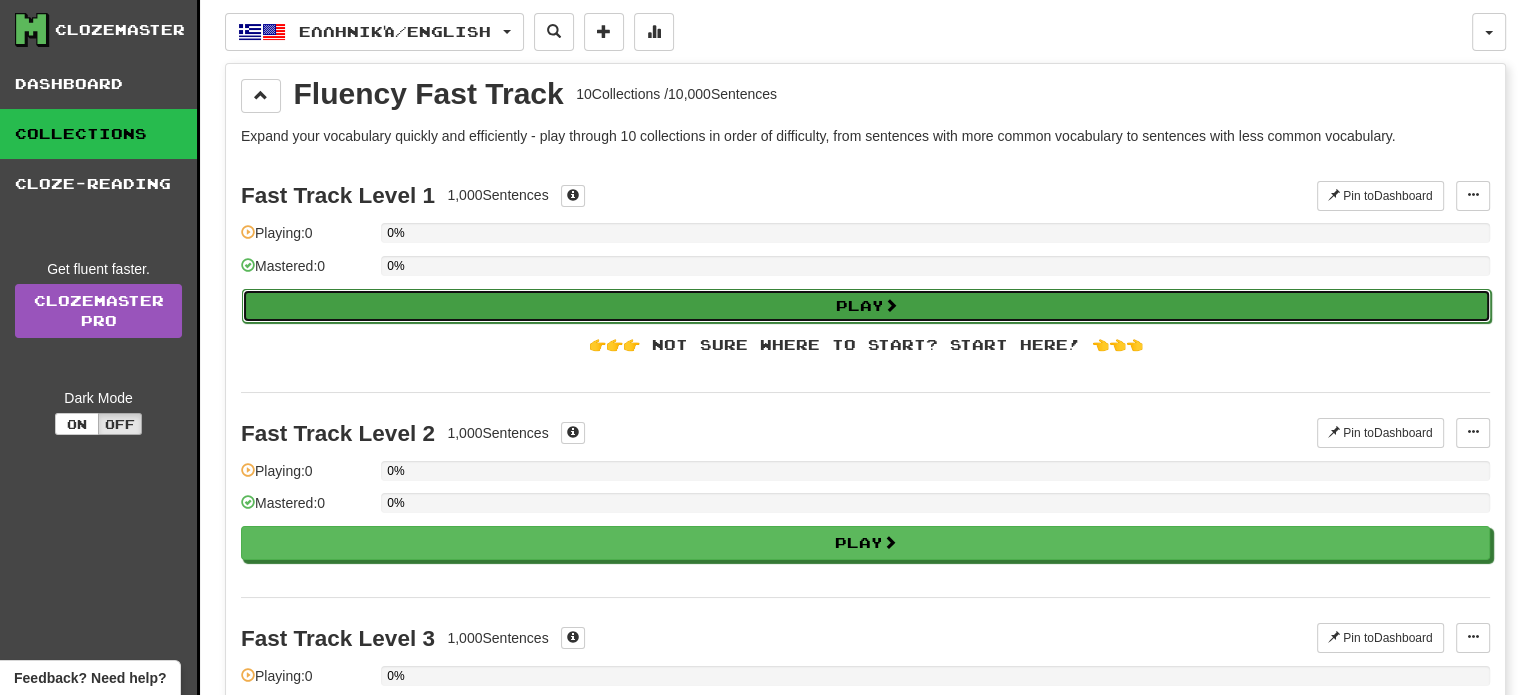 click on "Play" at bounding box center [866, 306] 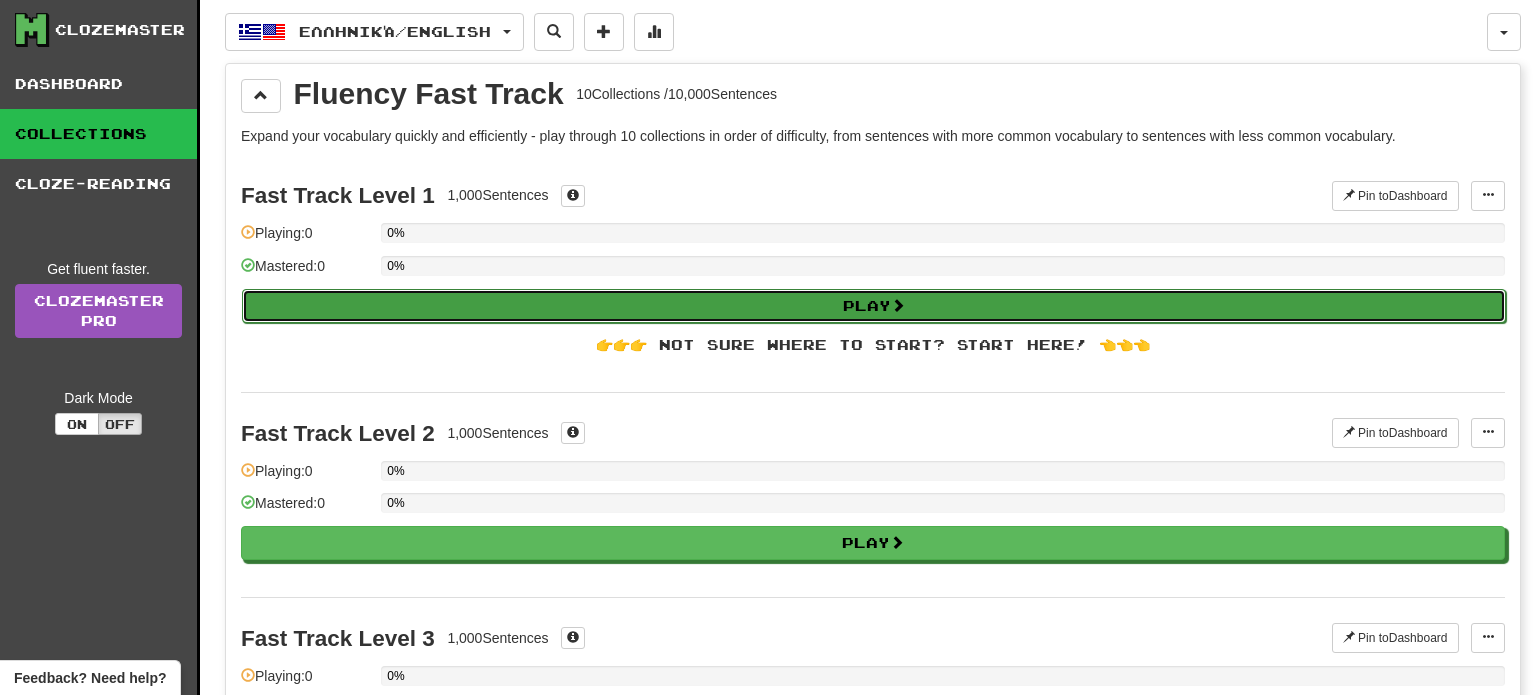 select on "**" 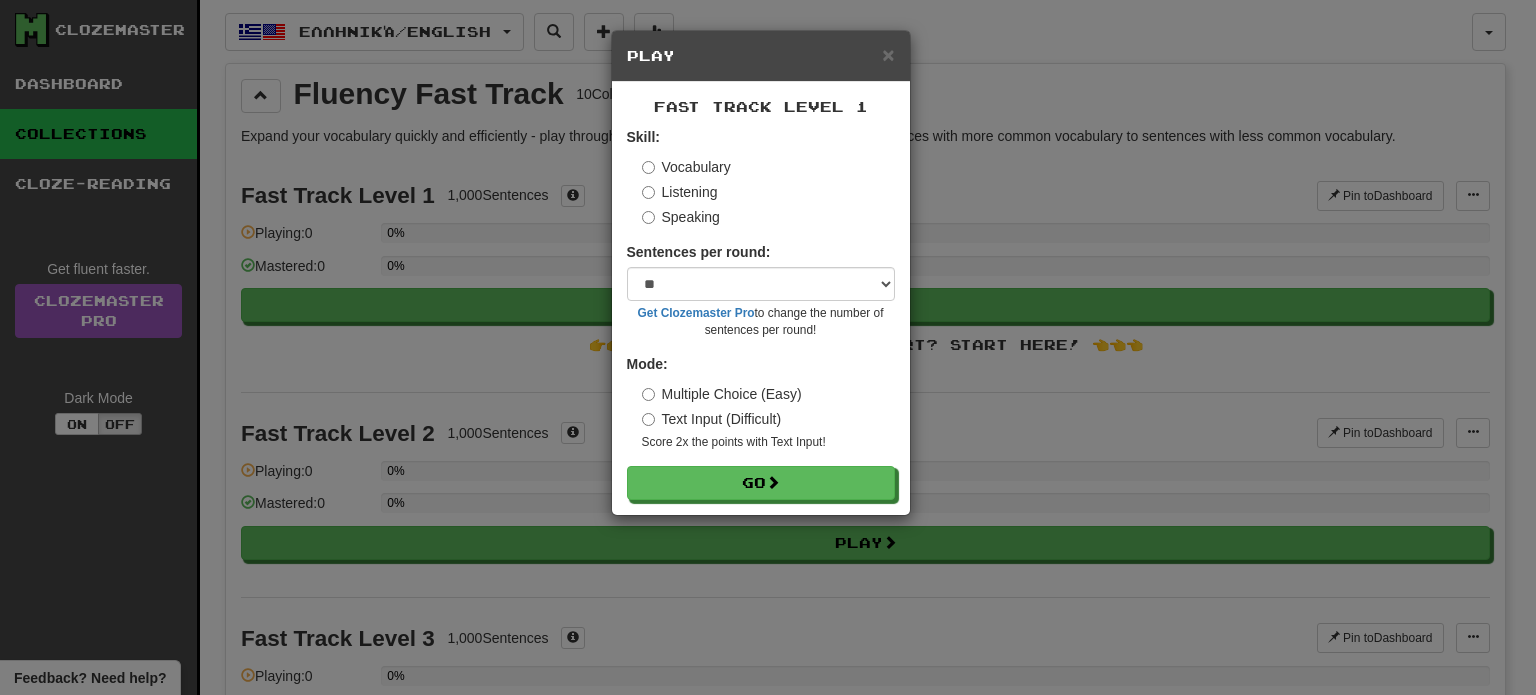 click on "Text Input (Difficult)" at bounding box center (712, 419) 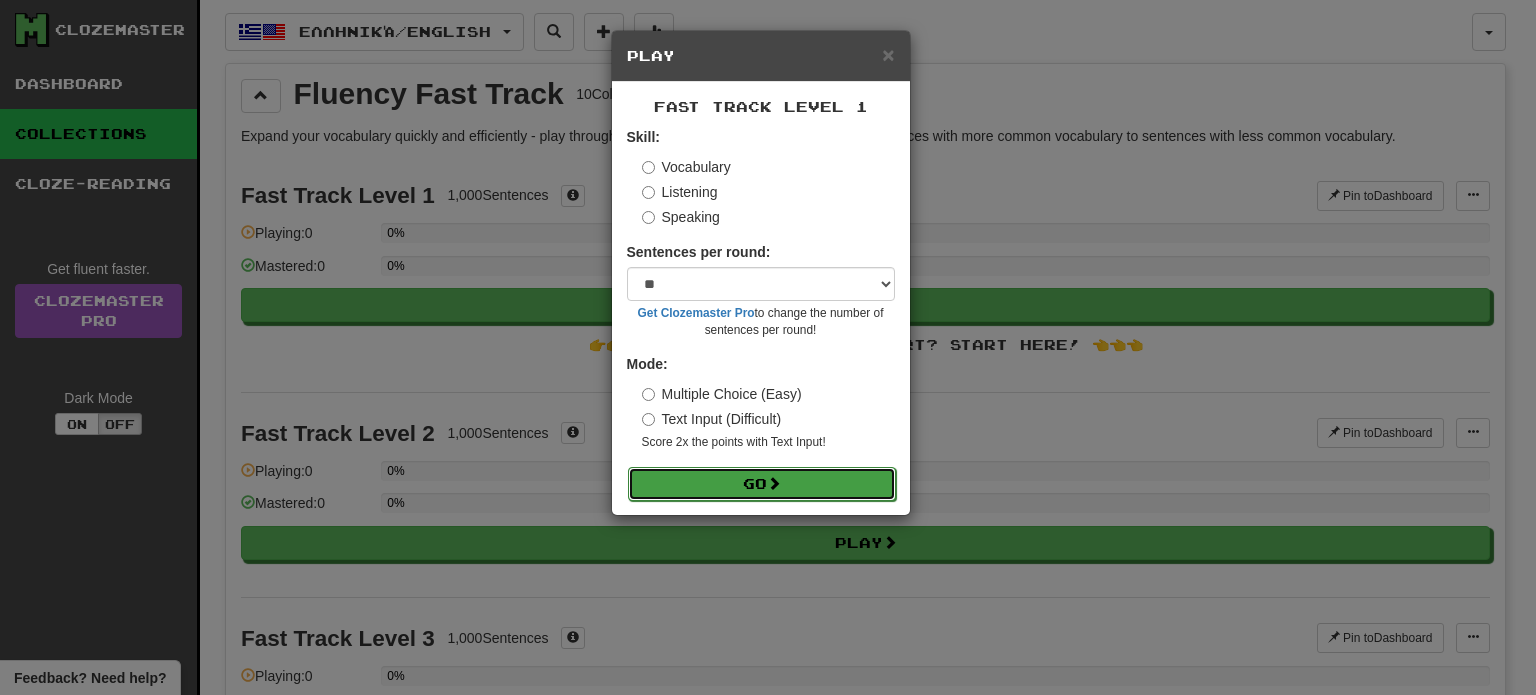 click on "Go" at bounding box center (762, 484) 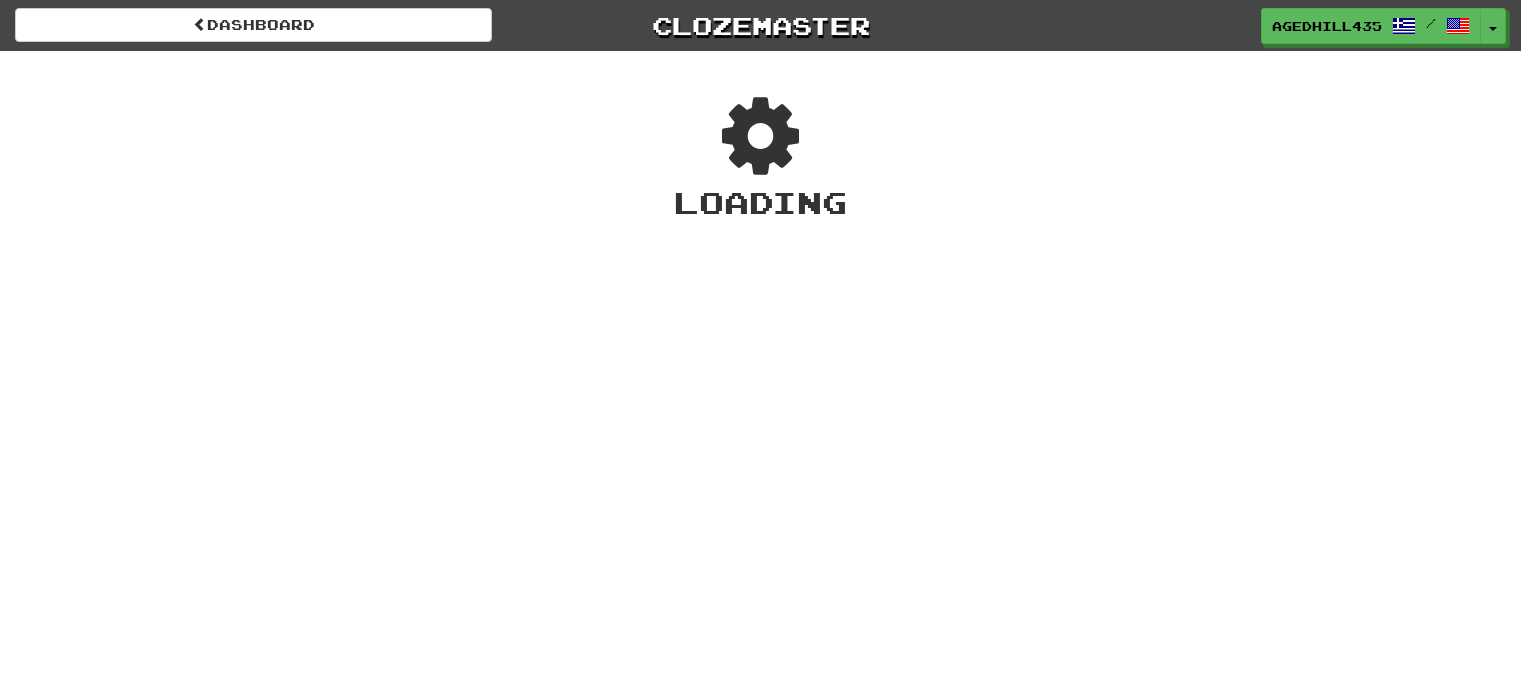 scroll, scrollTop: 0, scrollLeft: 0, axis: both 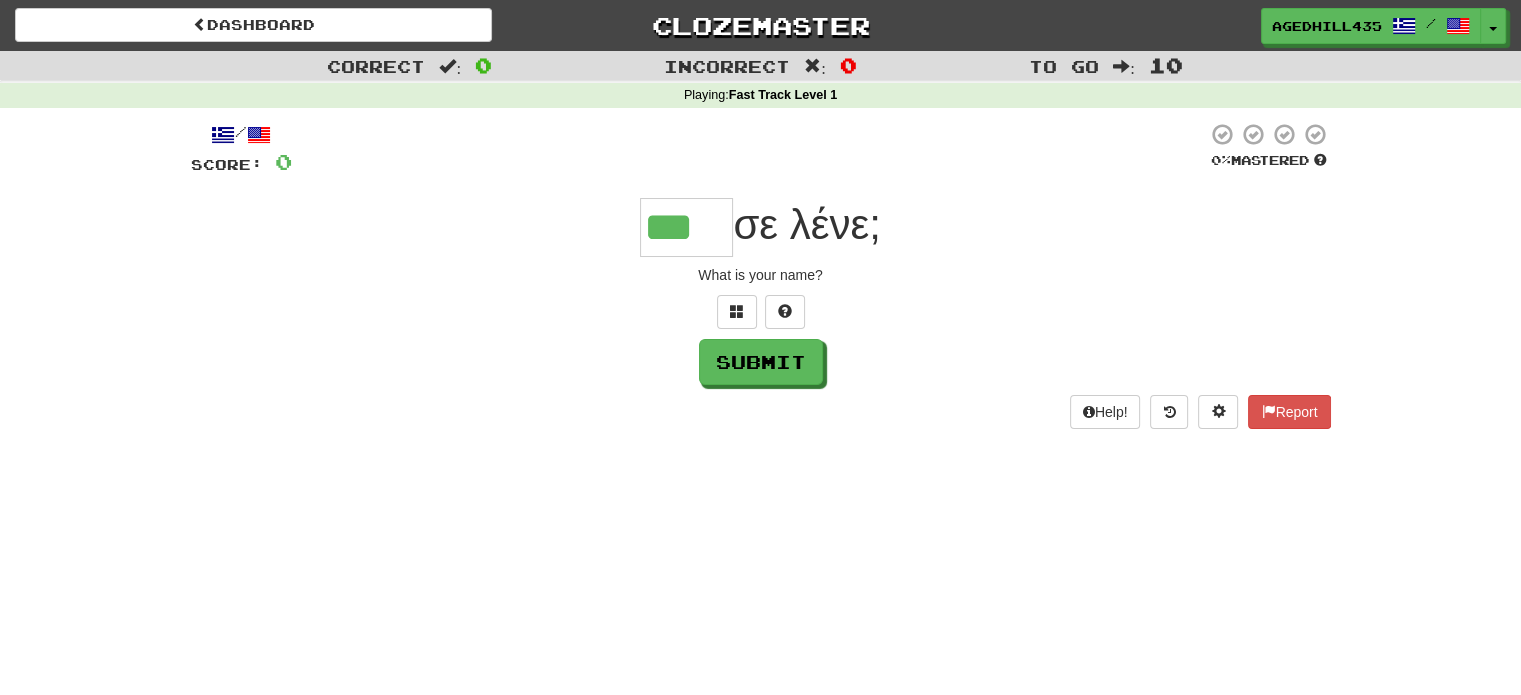type on "***" 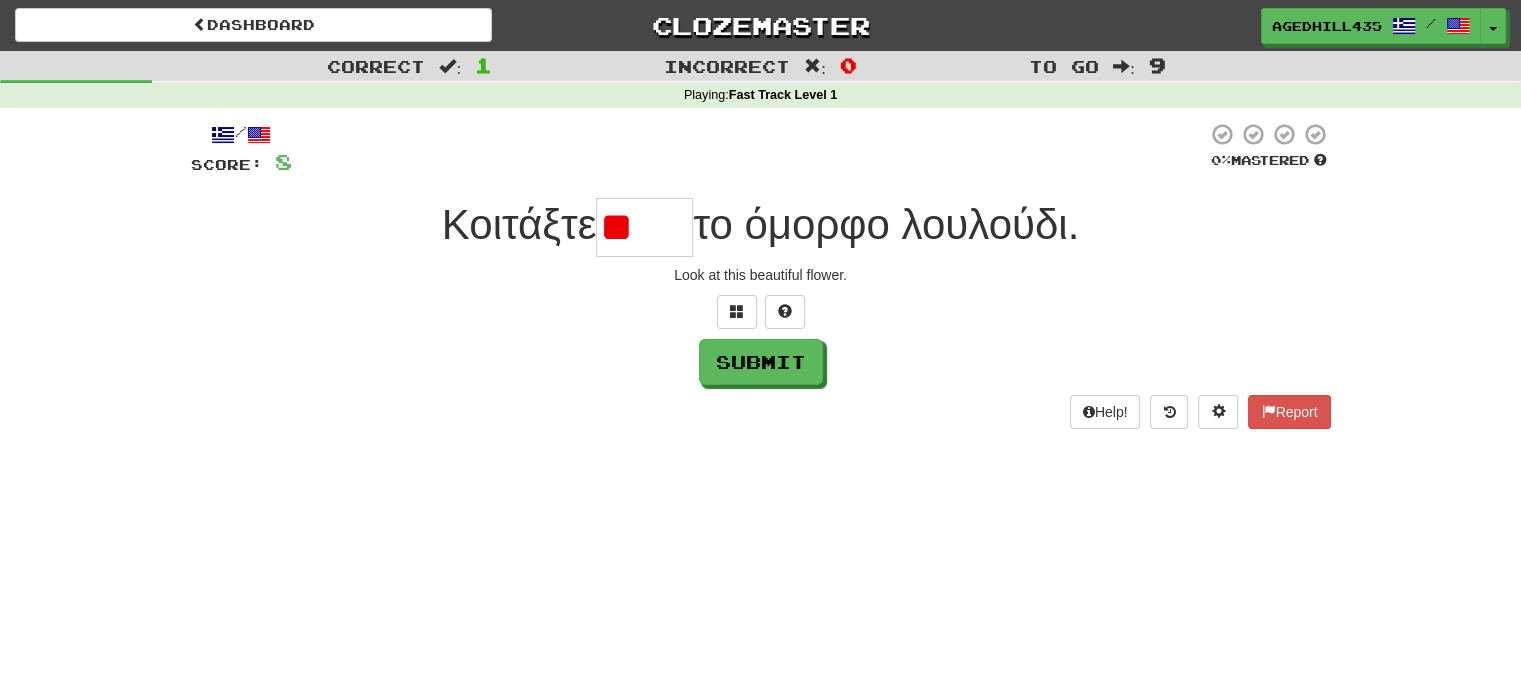 type on "*" 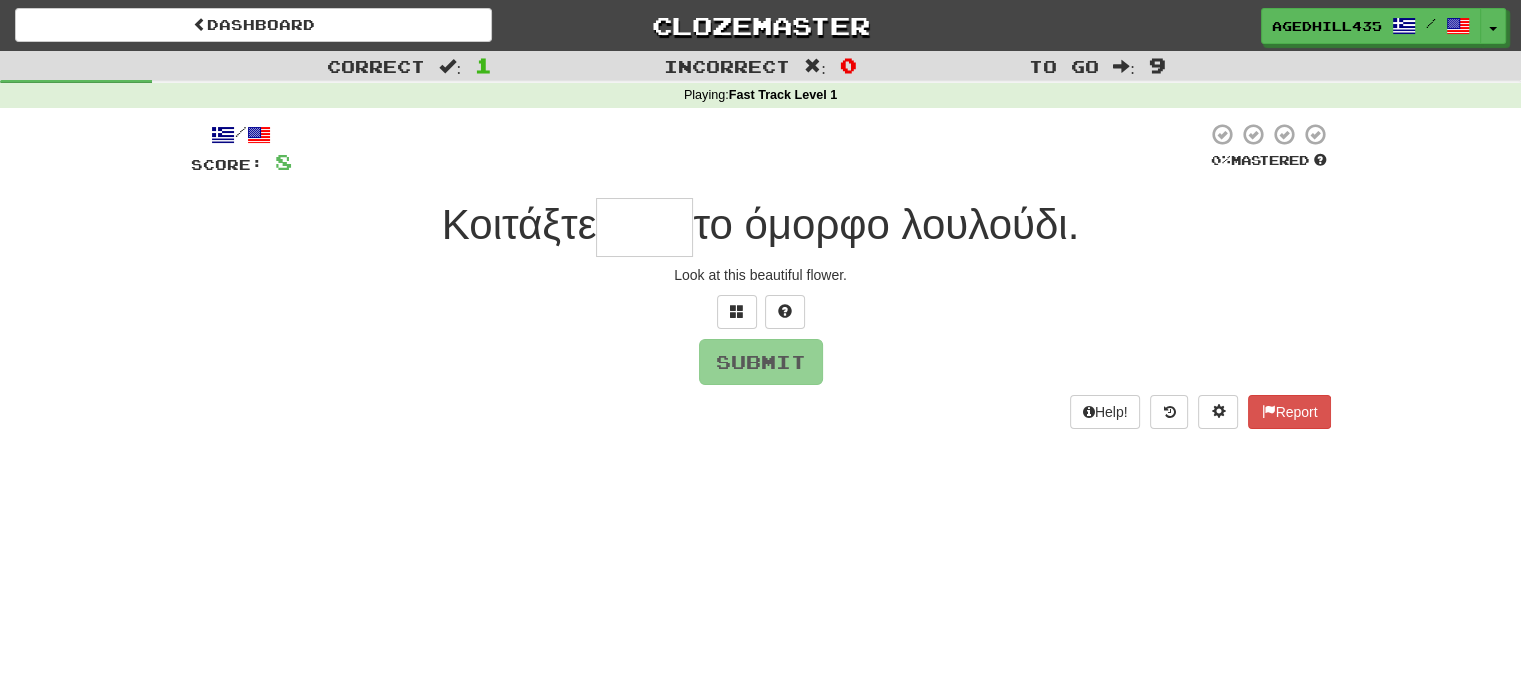 type on "*" 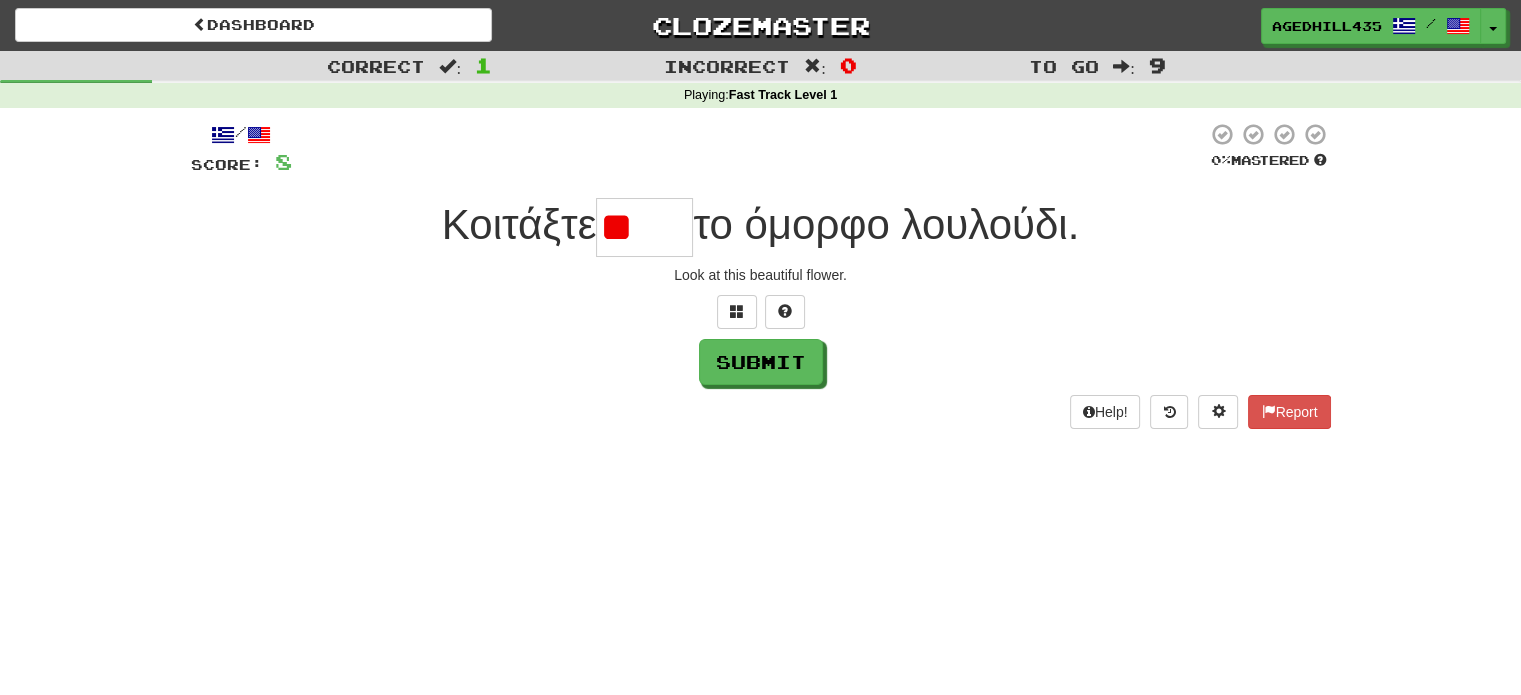 type on "*" 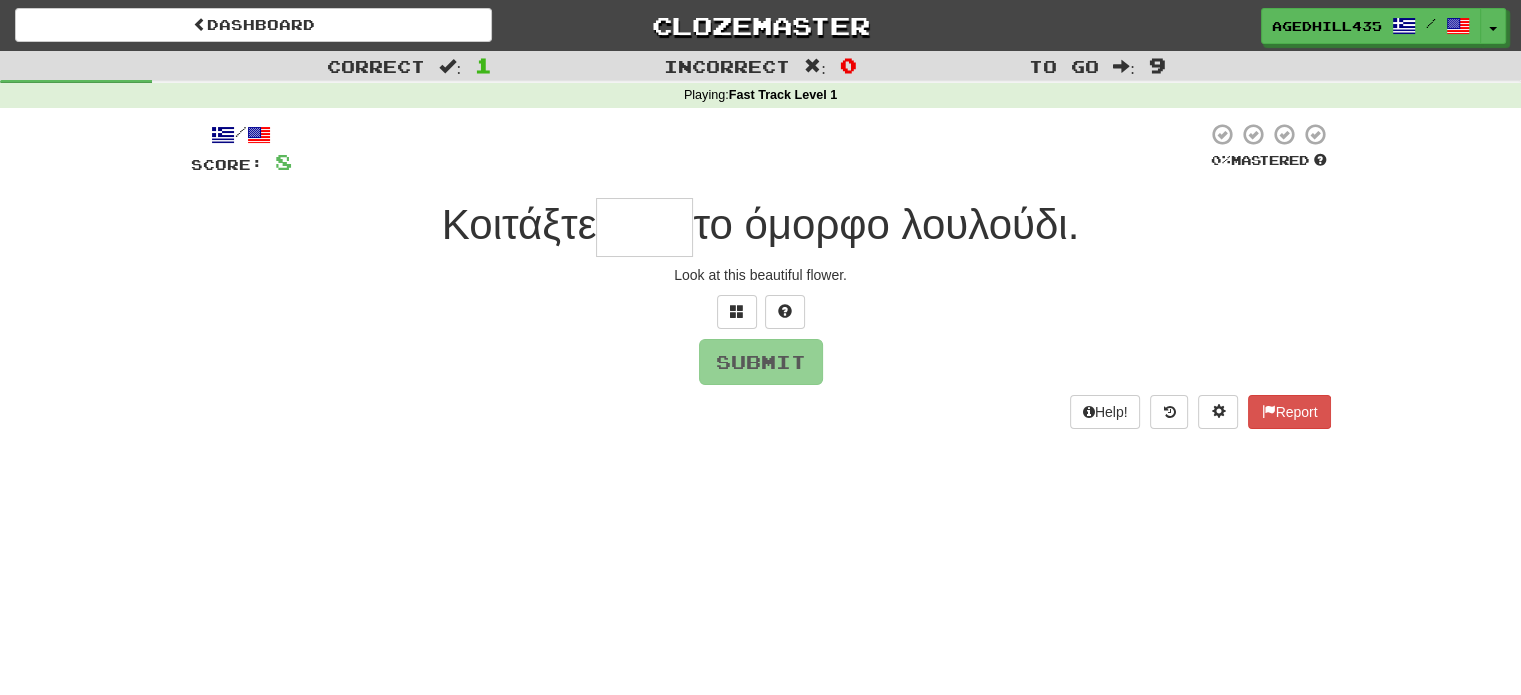 type on "*" 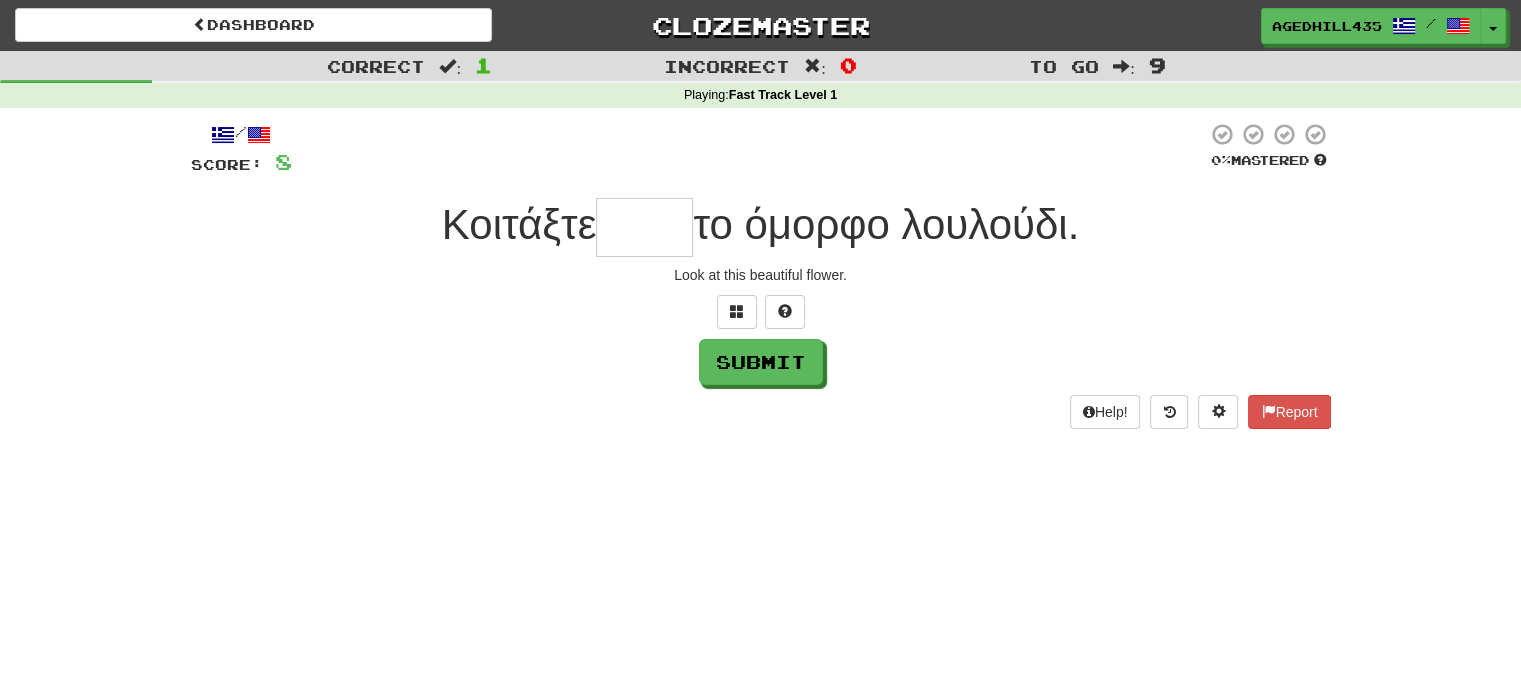 type on "*" 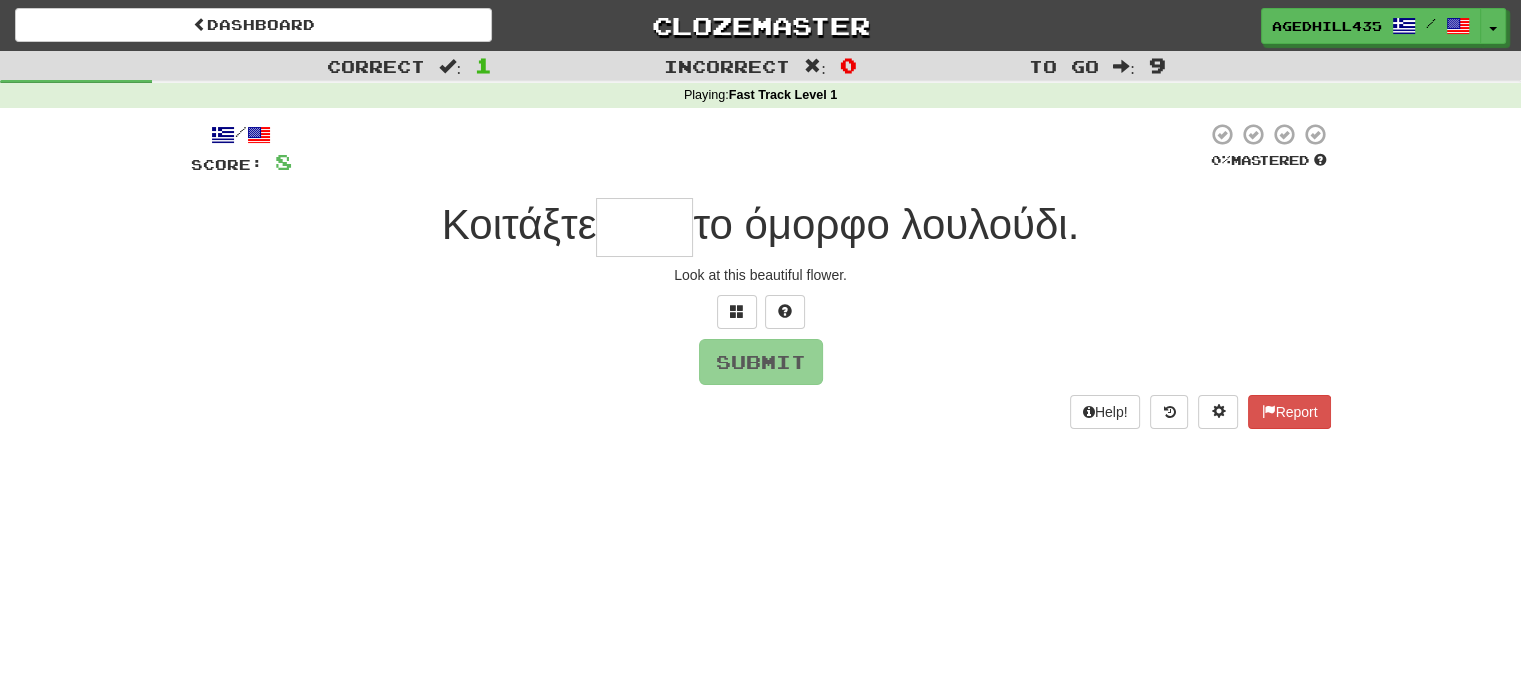 type on "*" 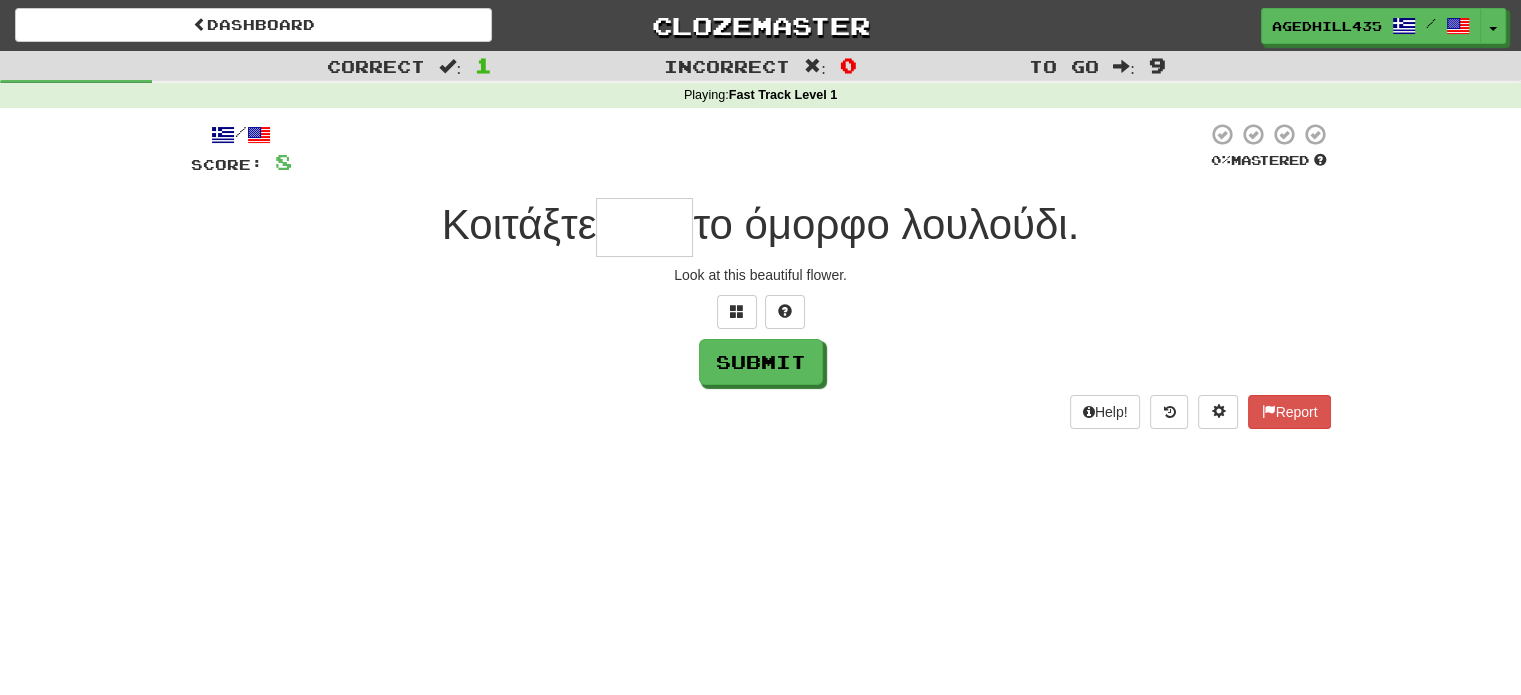type on "*" 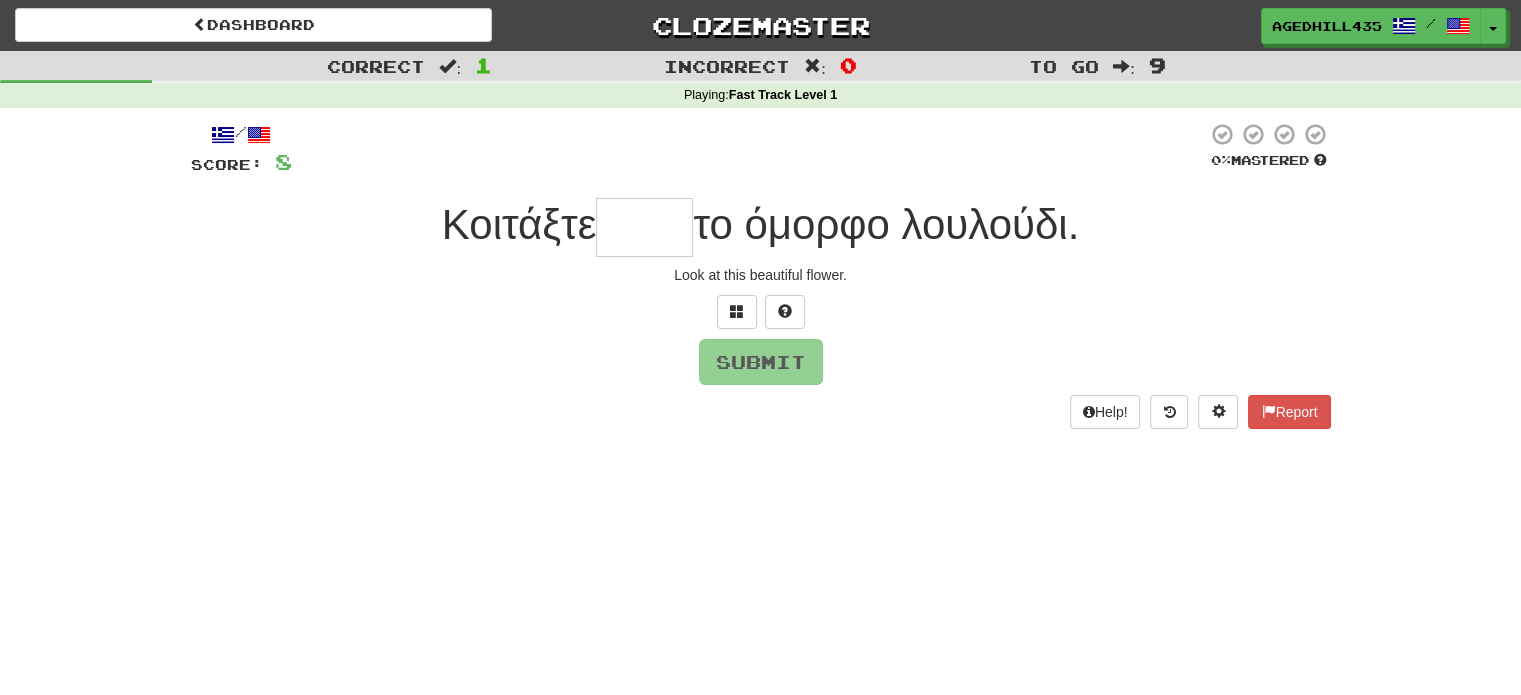 type on "*" 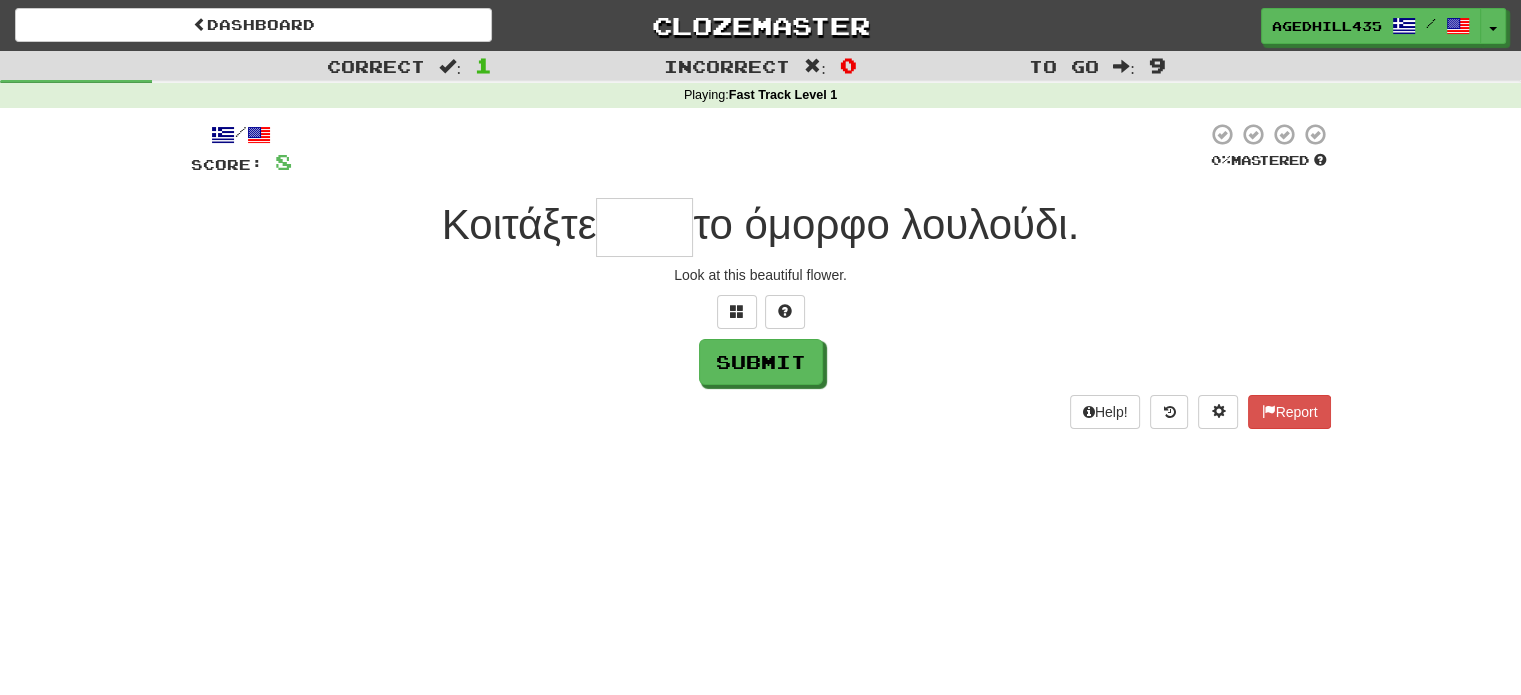 type on "*" 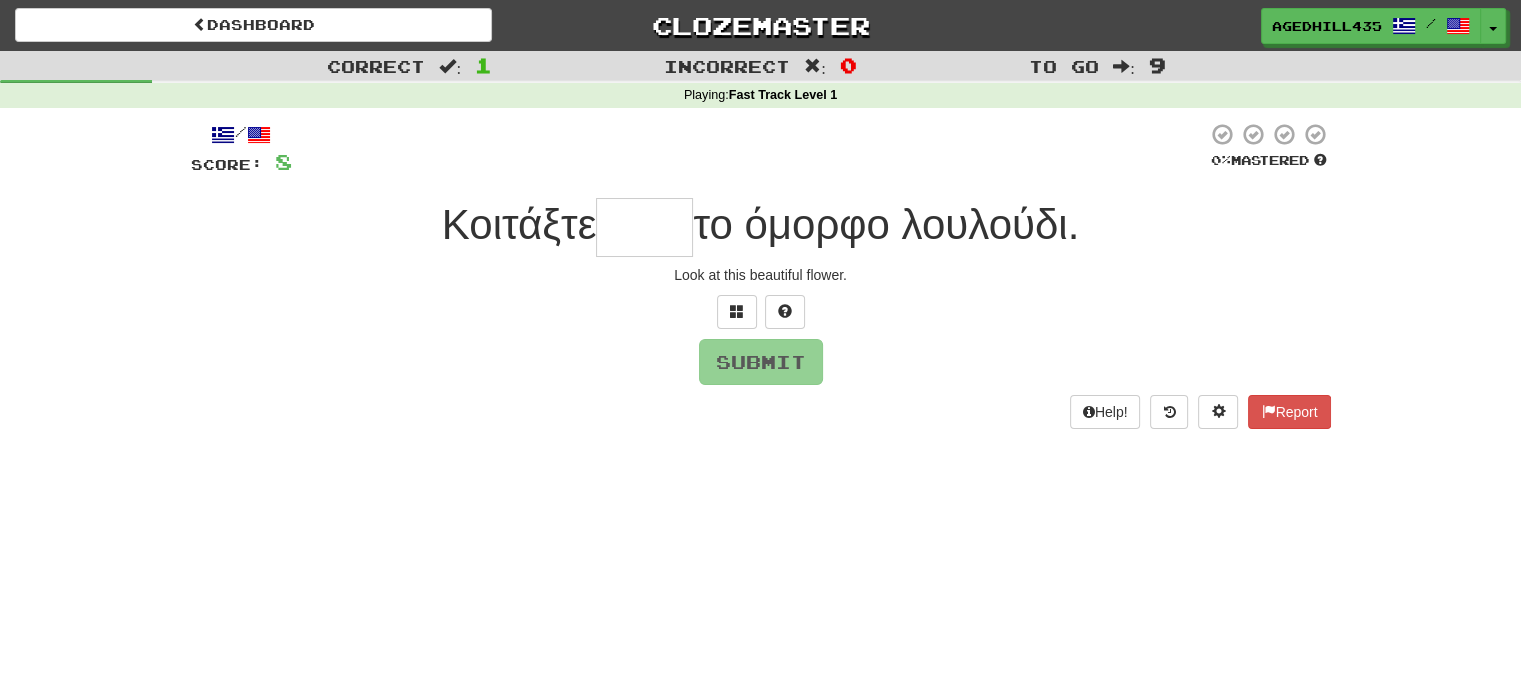 type on "*" 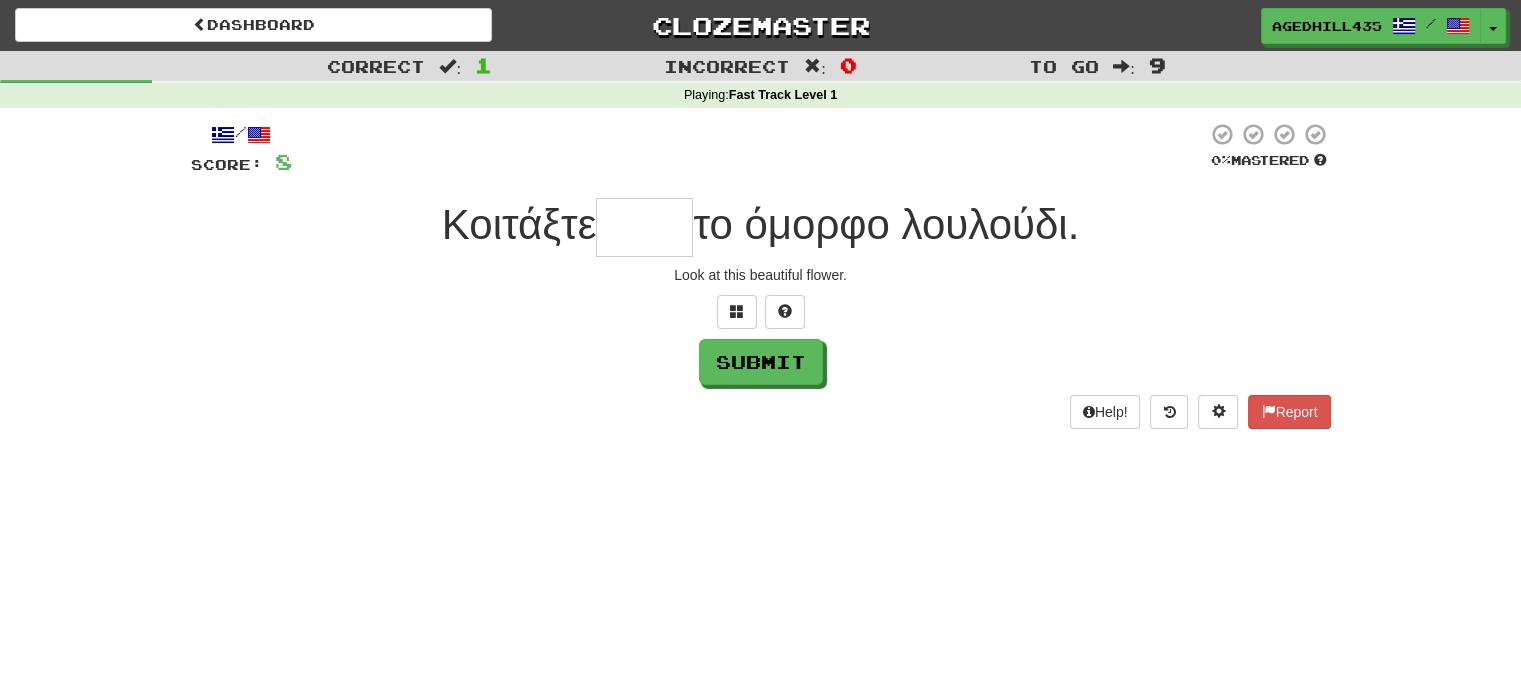 type on "*" 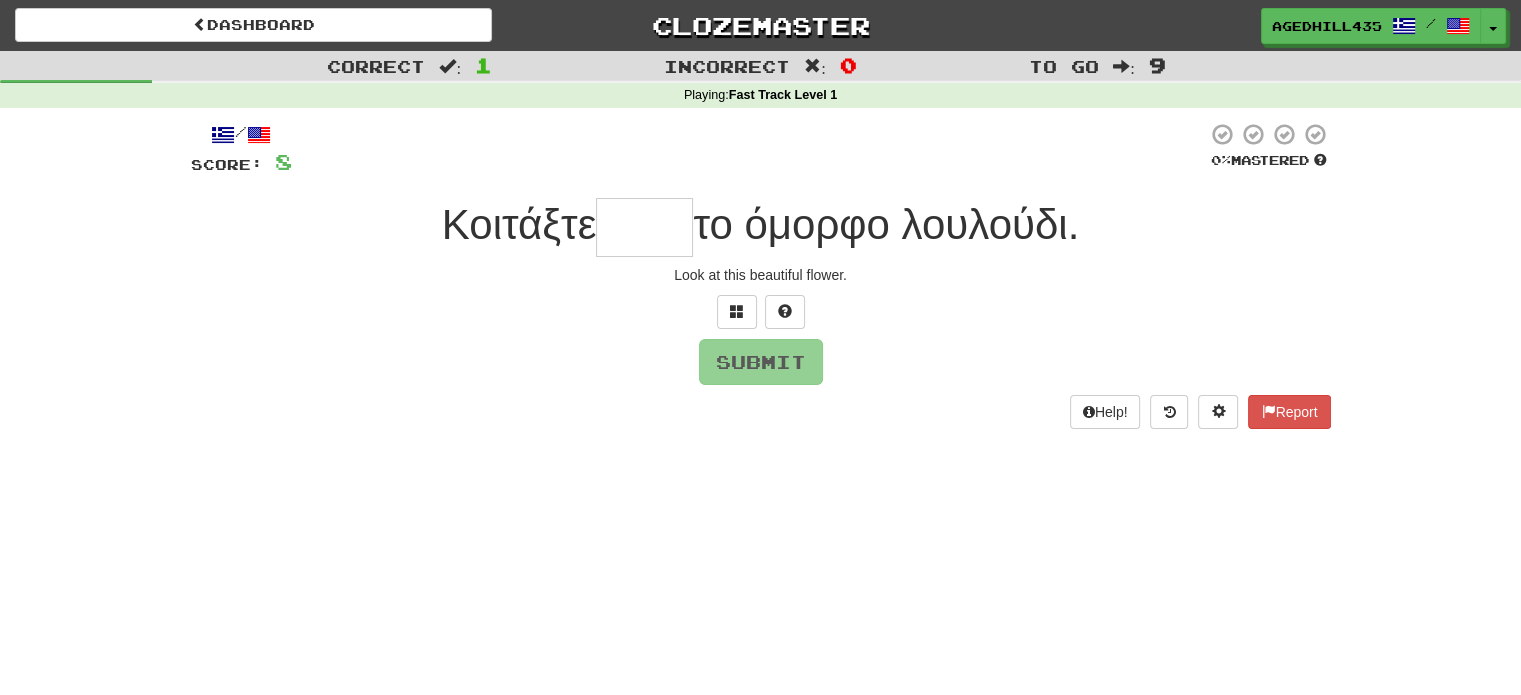 type on "*" 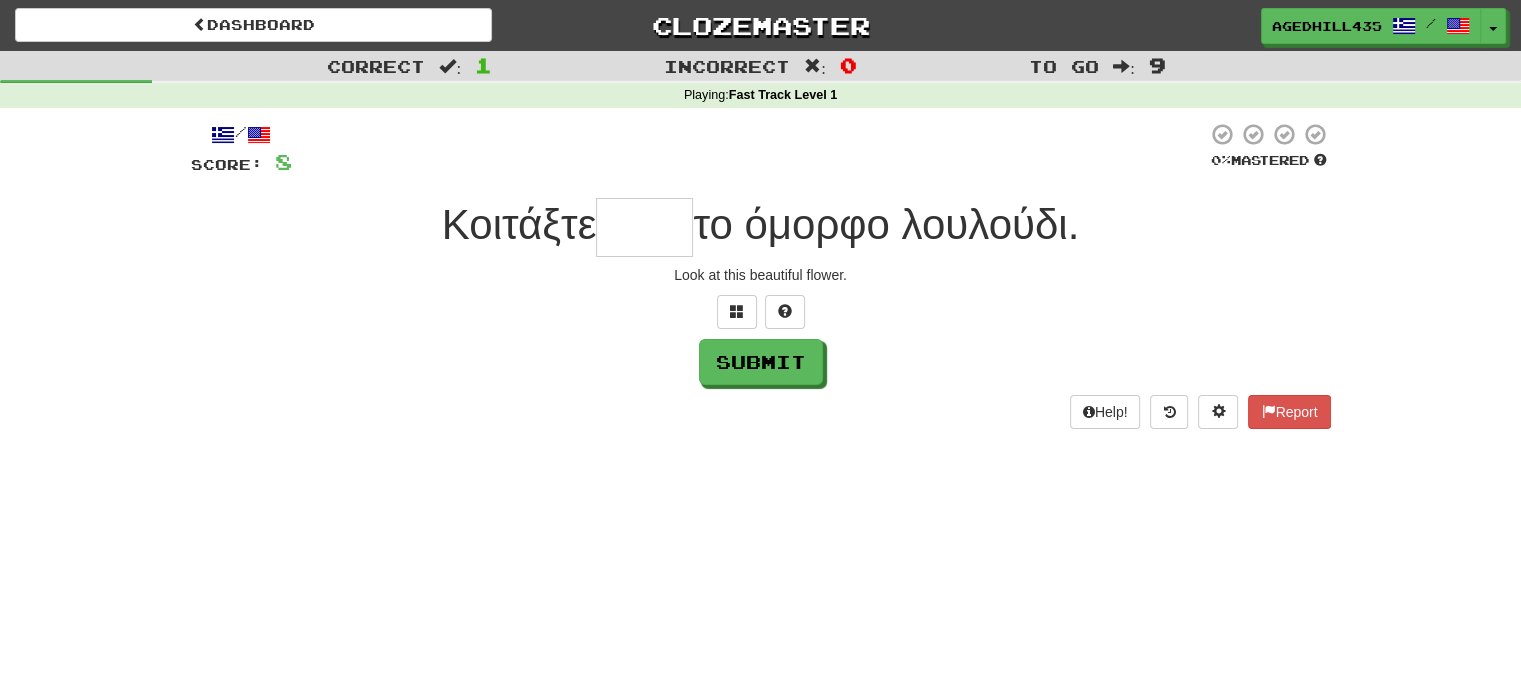 type on "*" 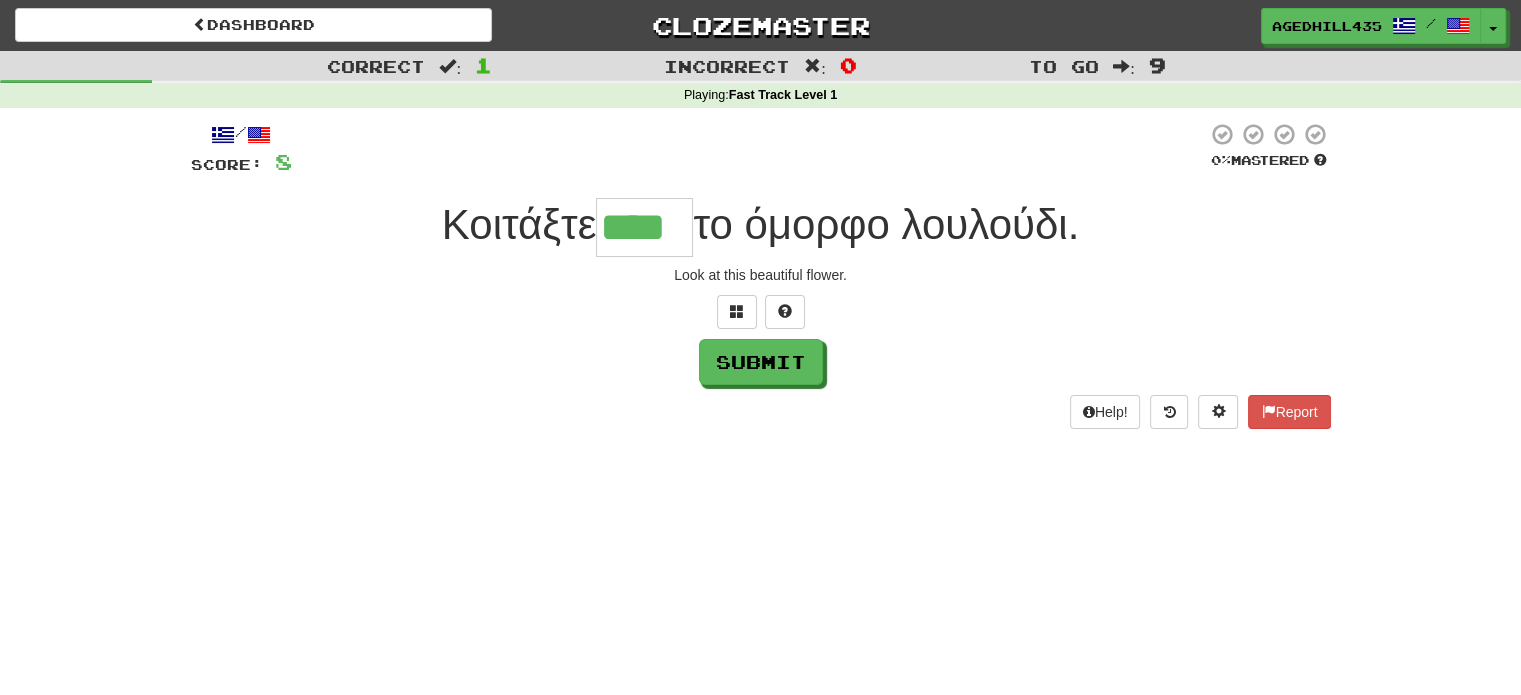 type on "****" 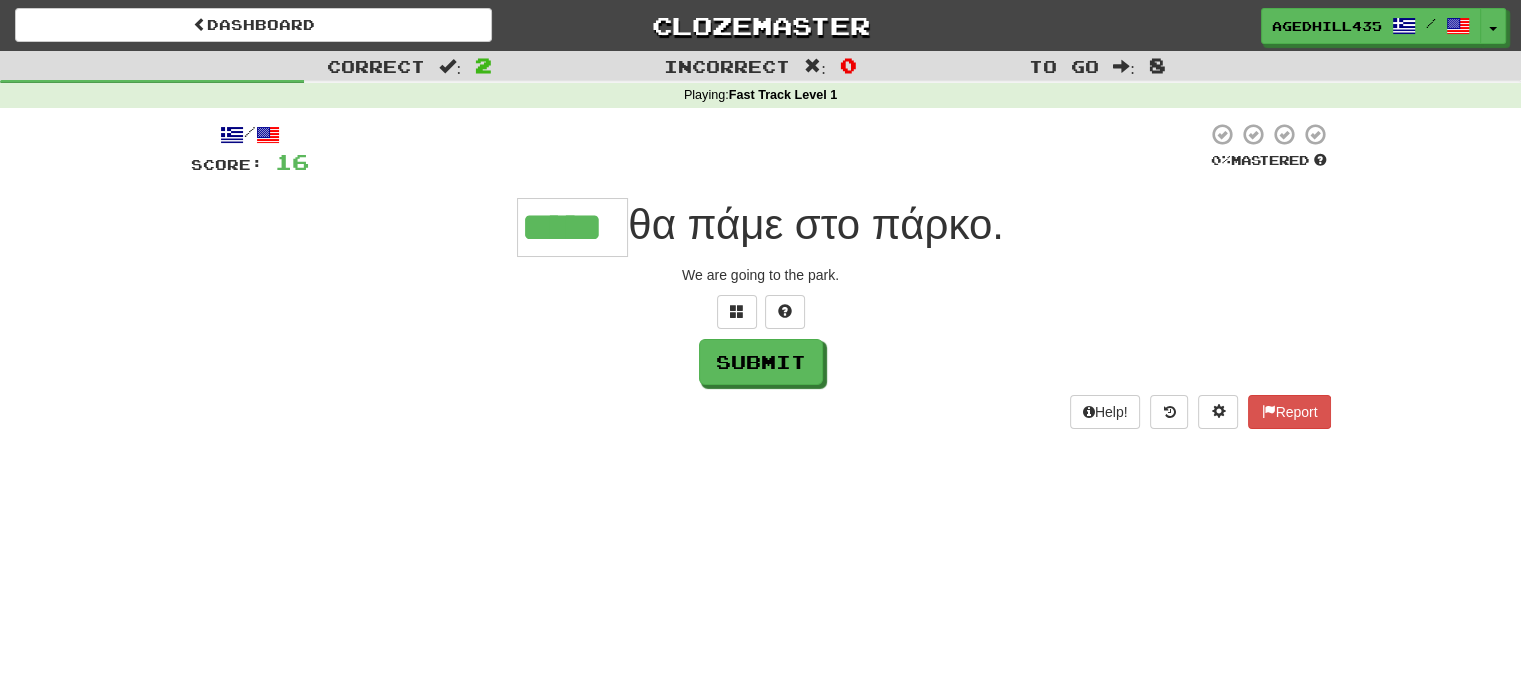 type on "*****" 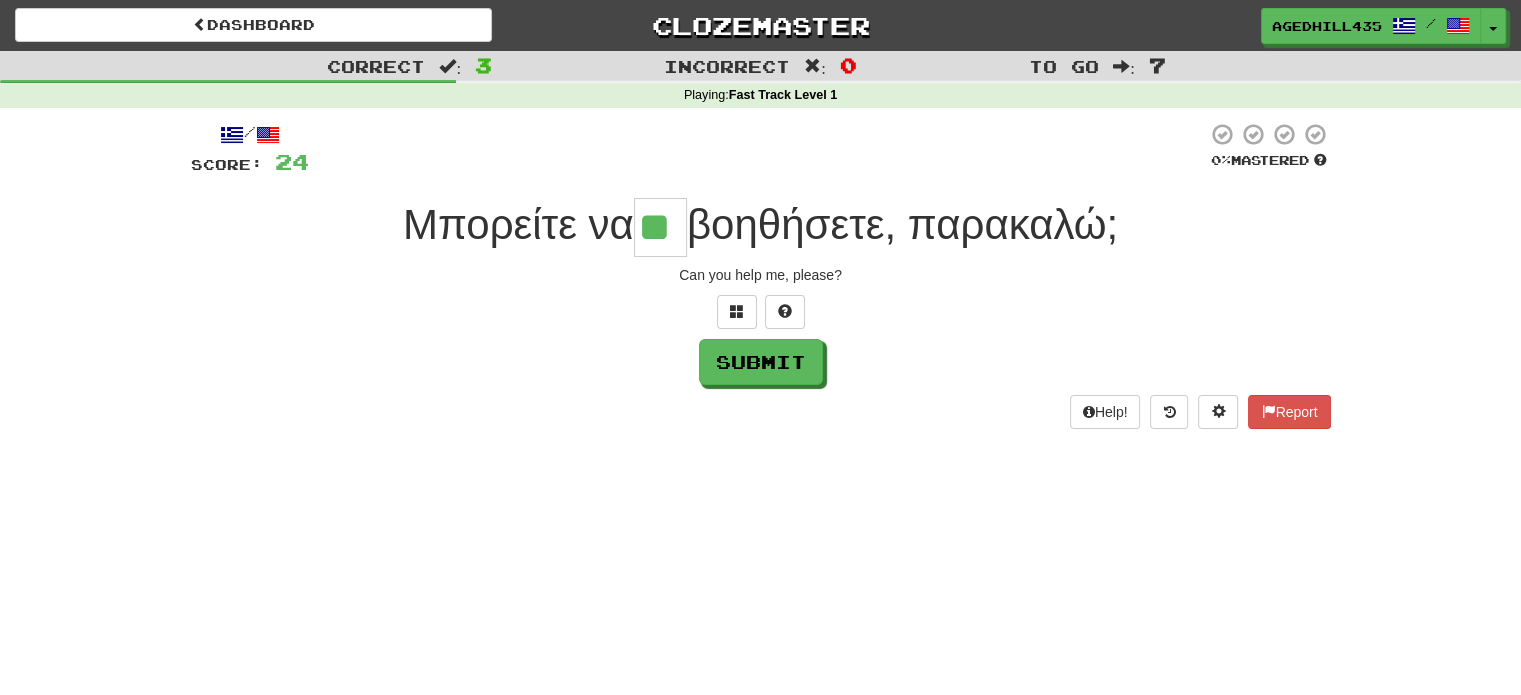 type on "**" 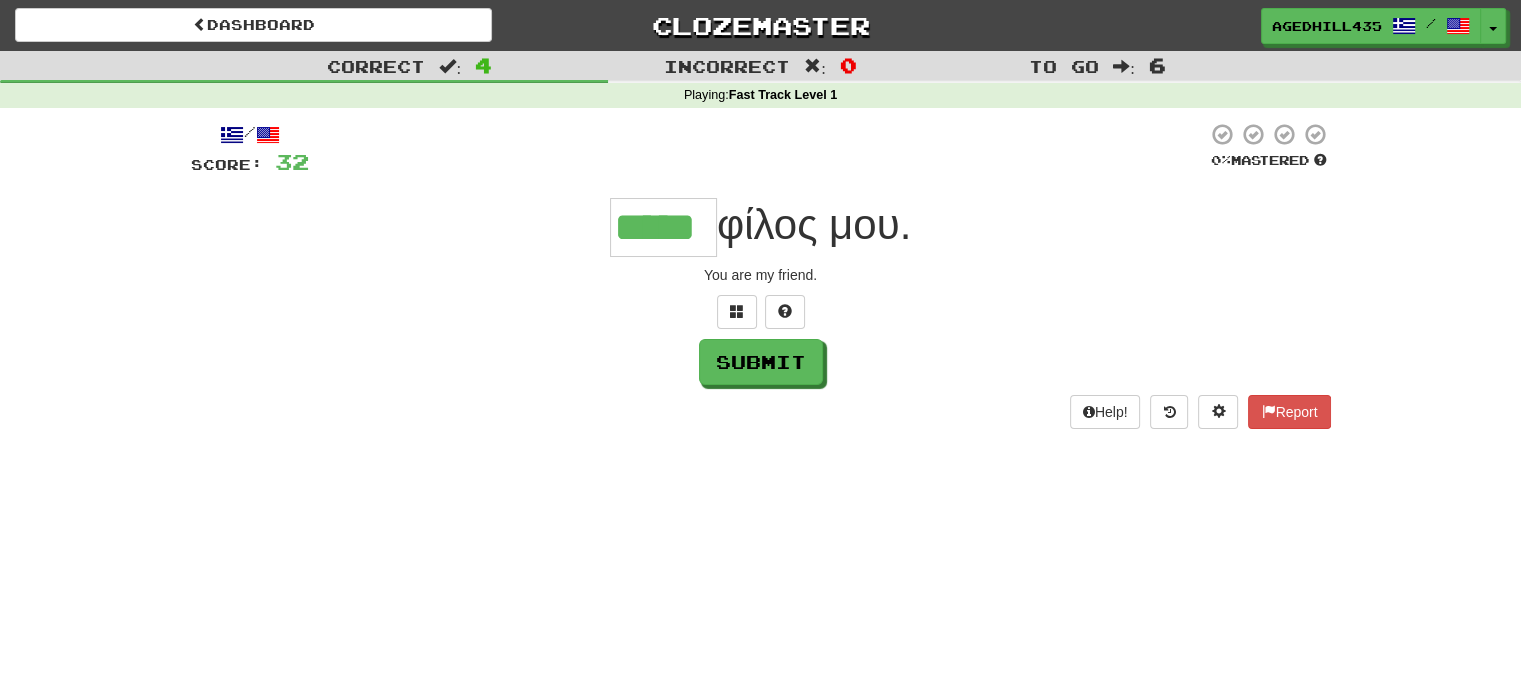 type on "*****" 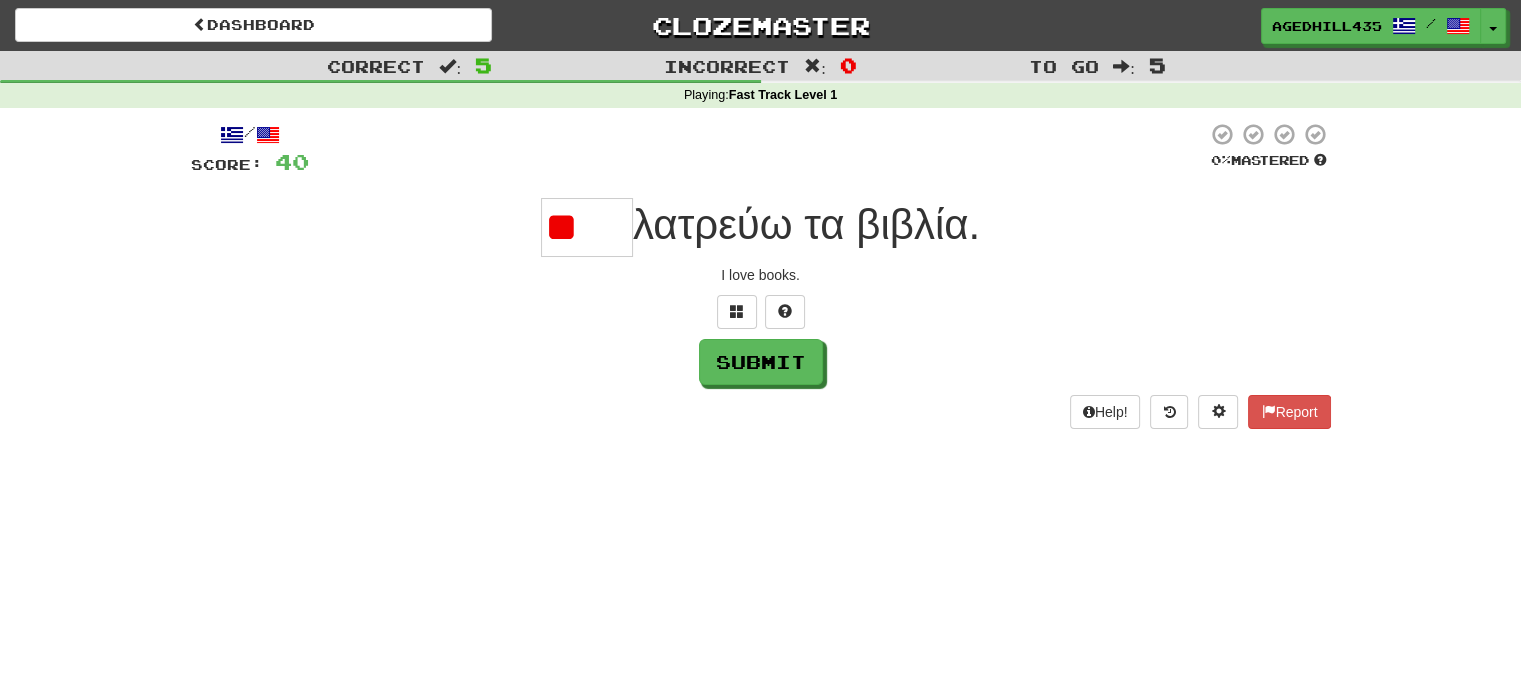 type on "*" 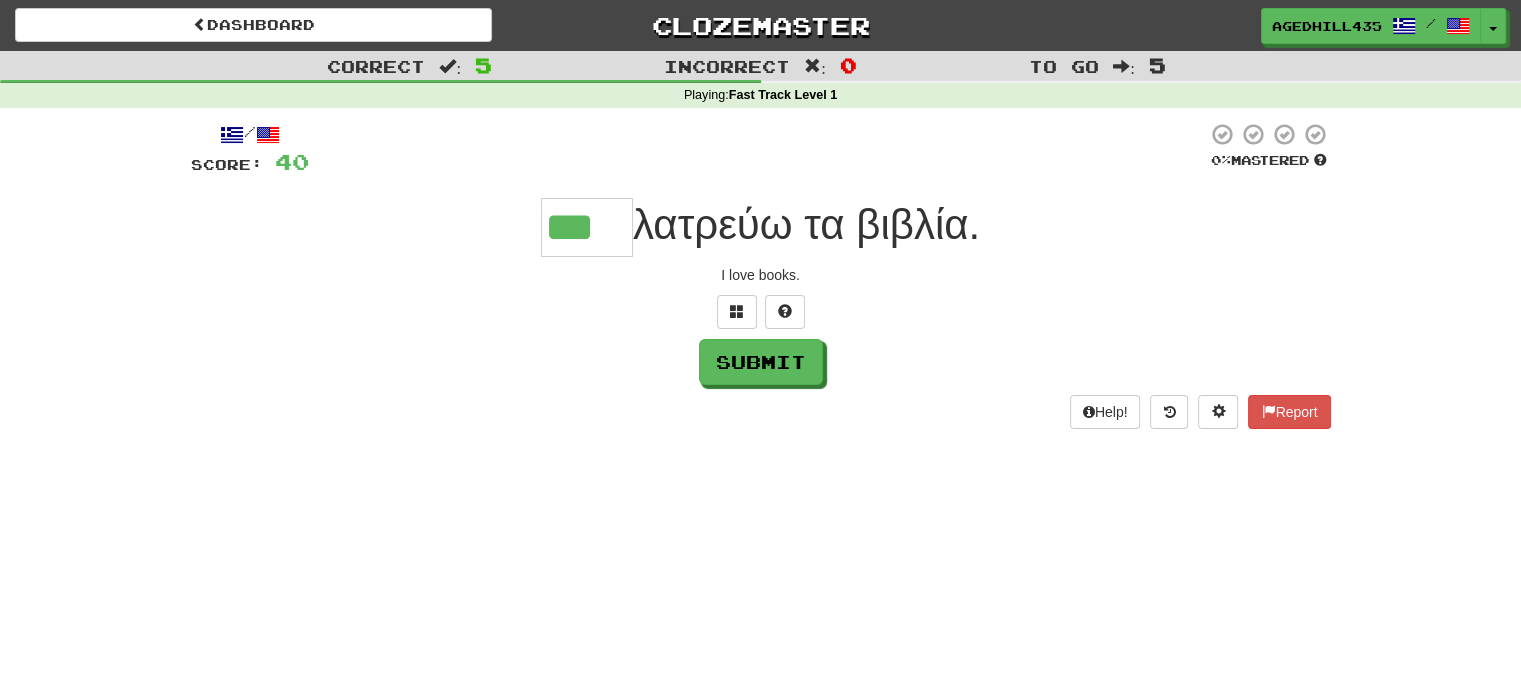 type on "***" 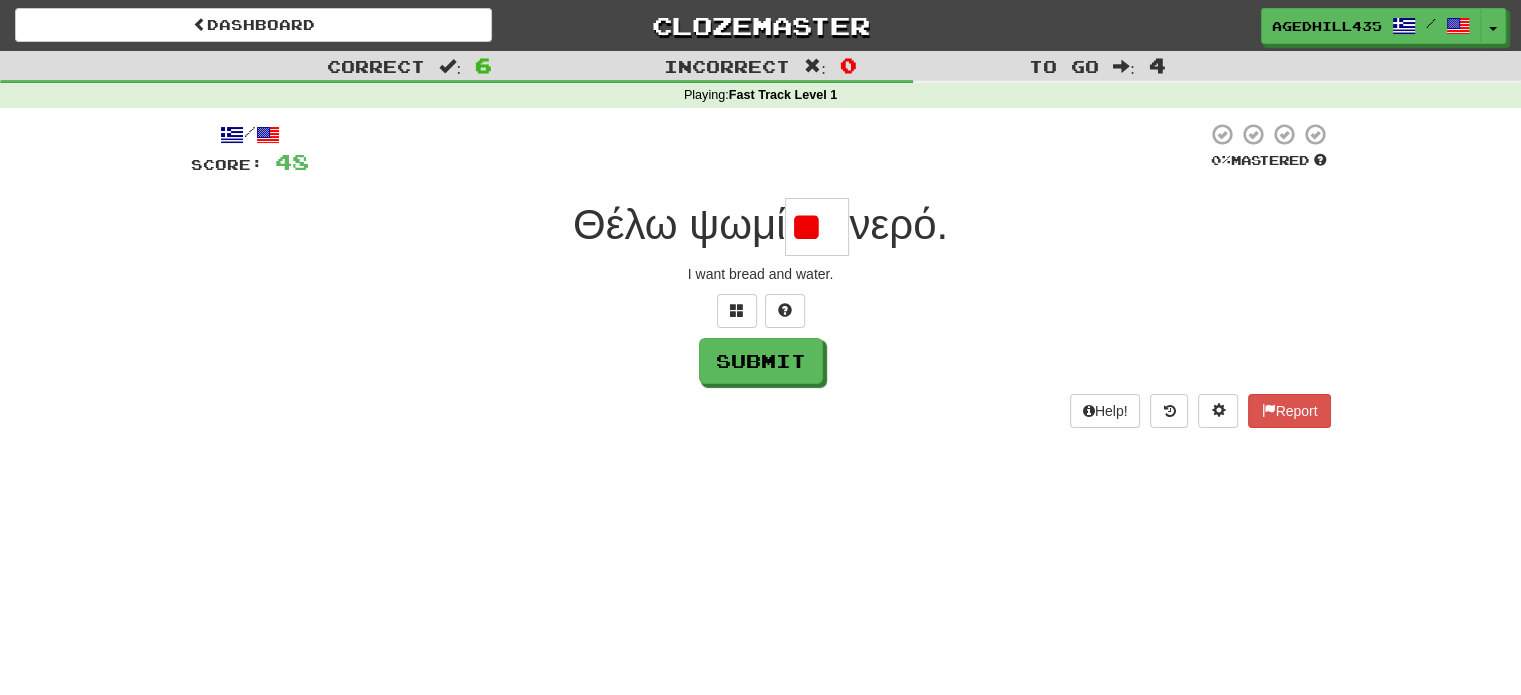 scroll, scrollTop: 0, scrollLeft: 0, axis: both 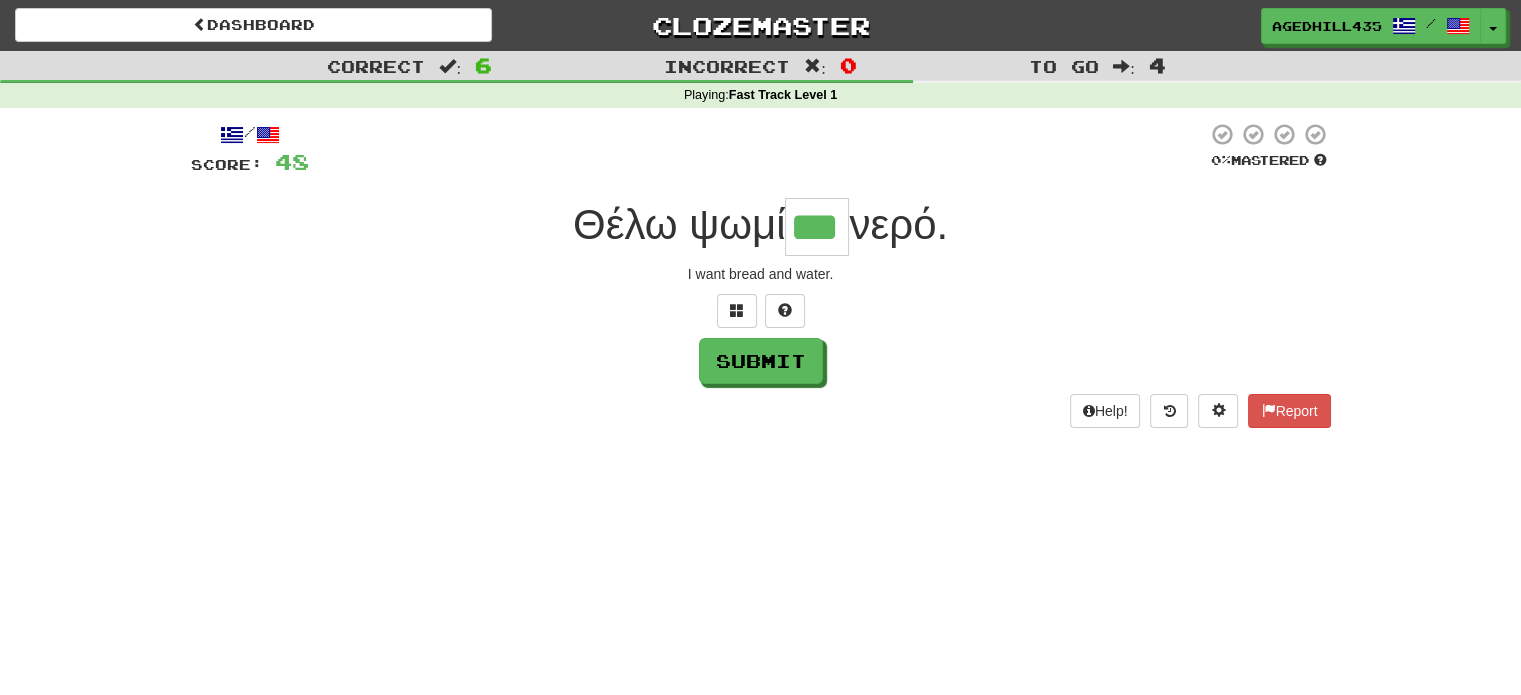 type on "***" 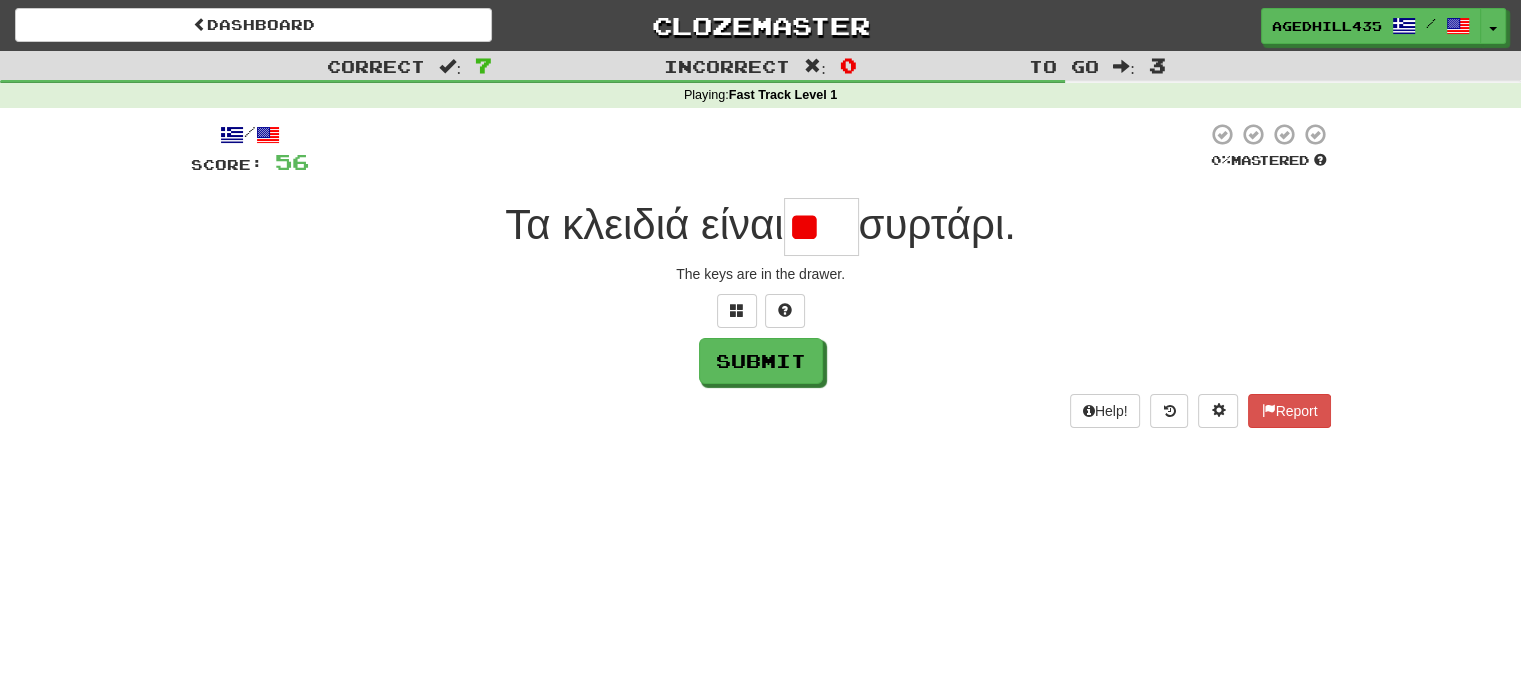 type on "*" 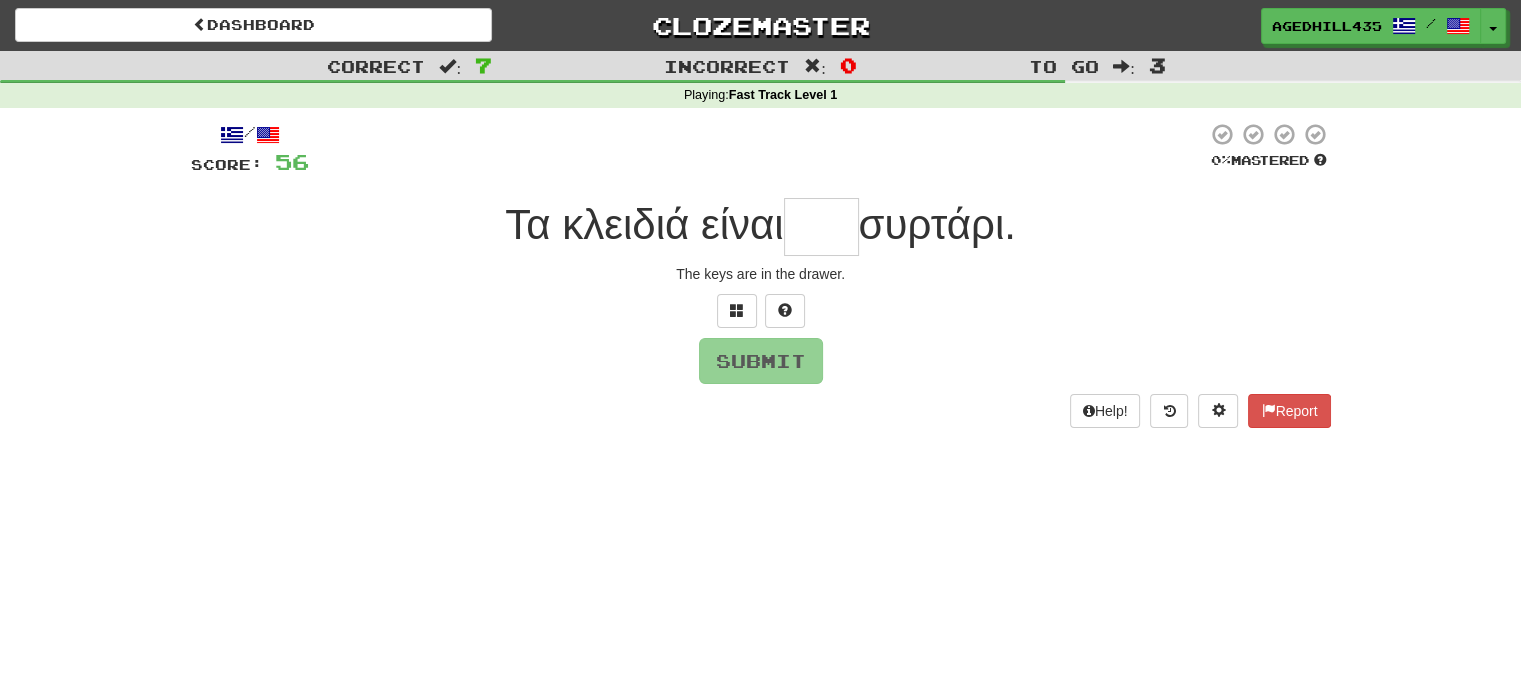 type on "*" 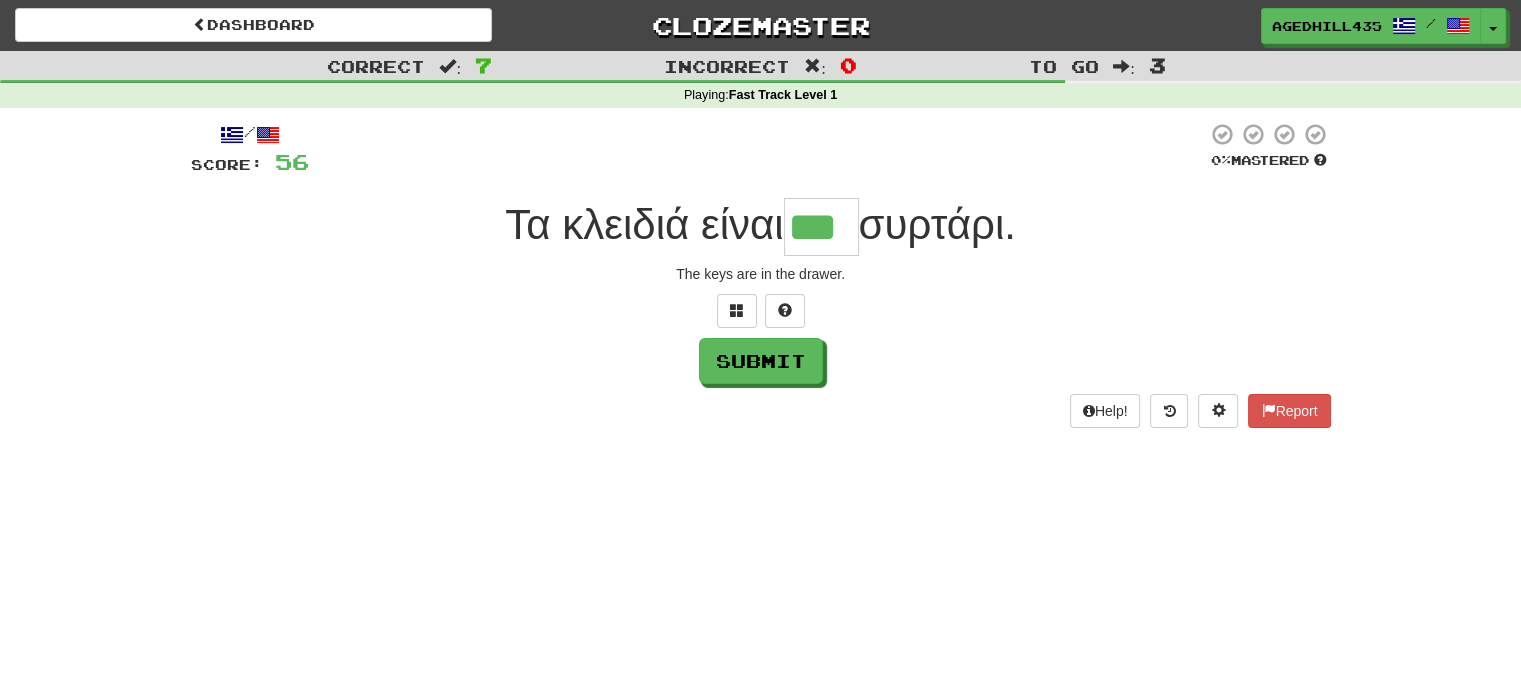 type on "***" 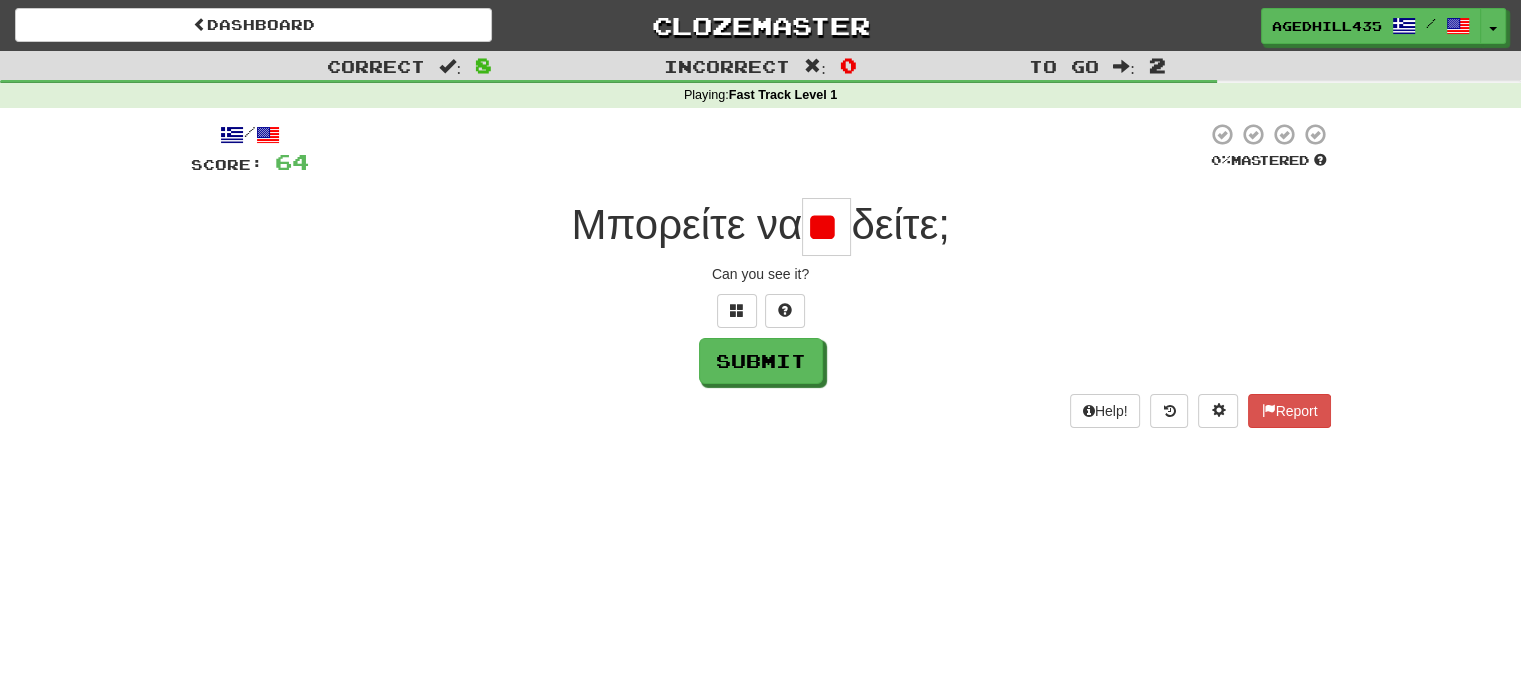 scroll, scrollTop: 0, scrollLeft: 1, axis: horizontal 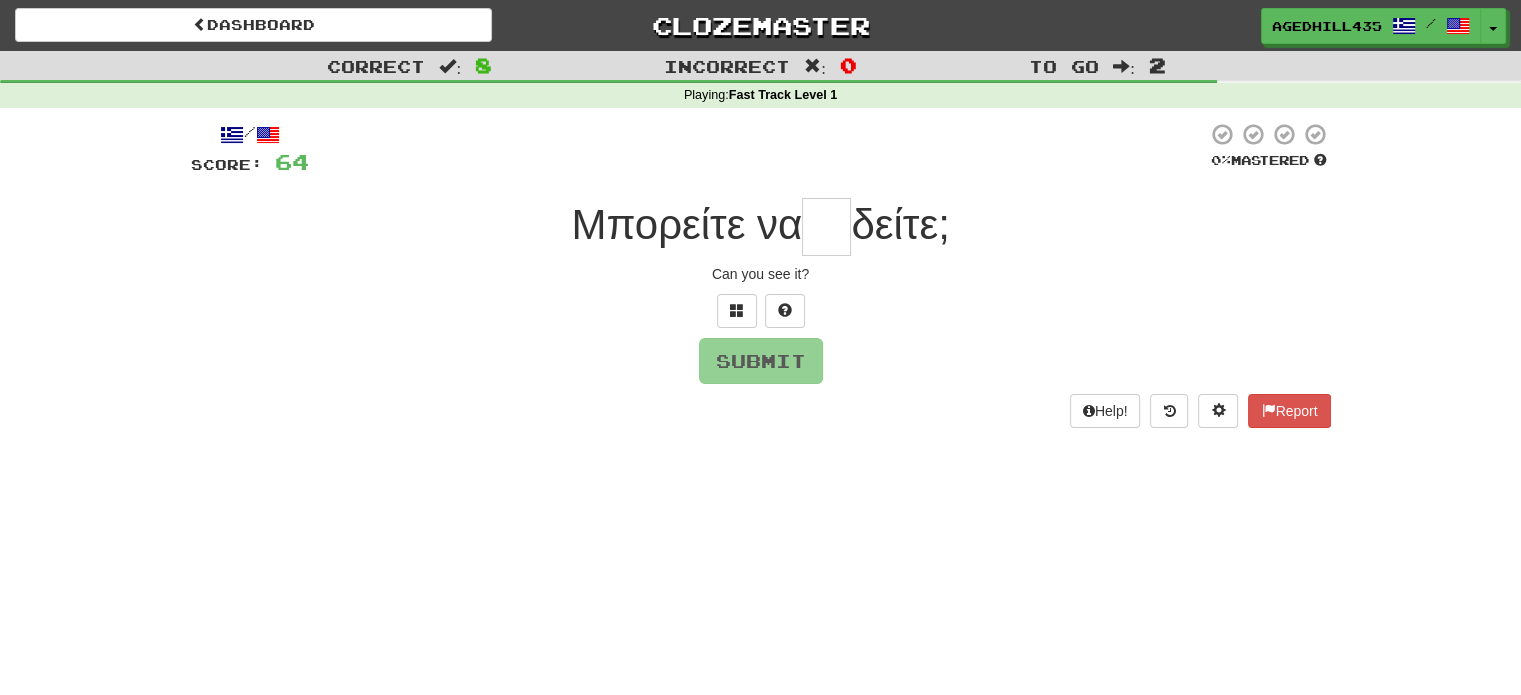 type on "*" 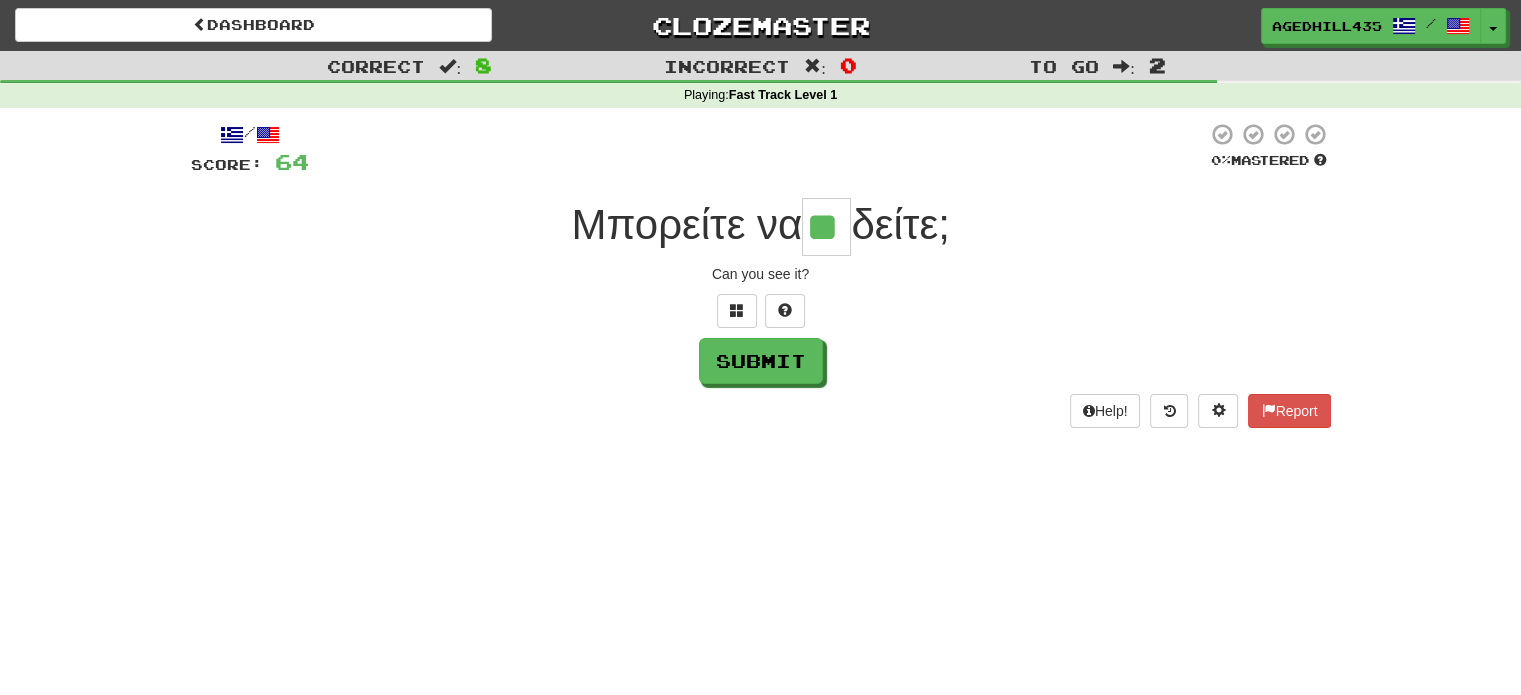 type on "**" 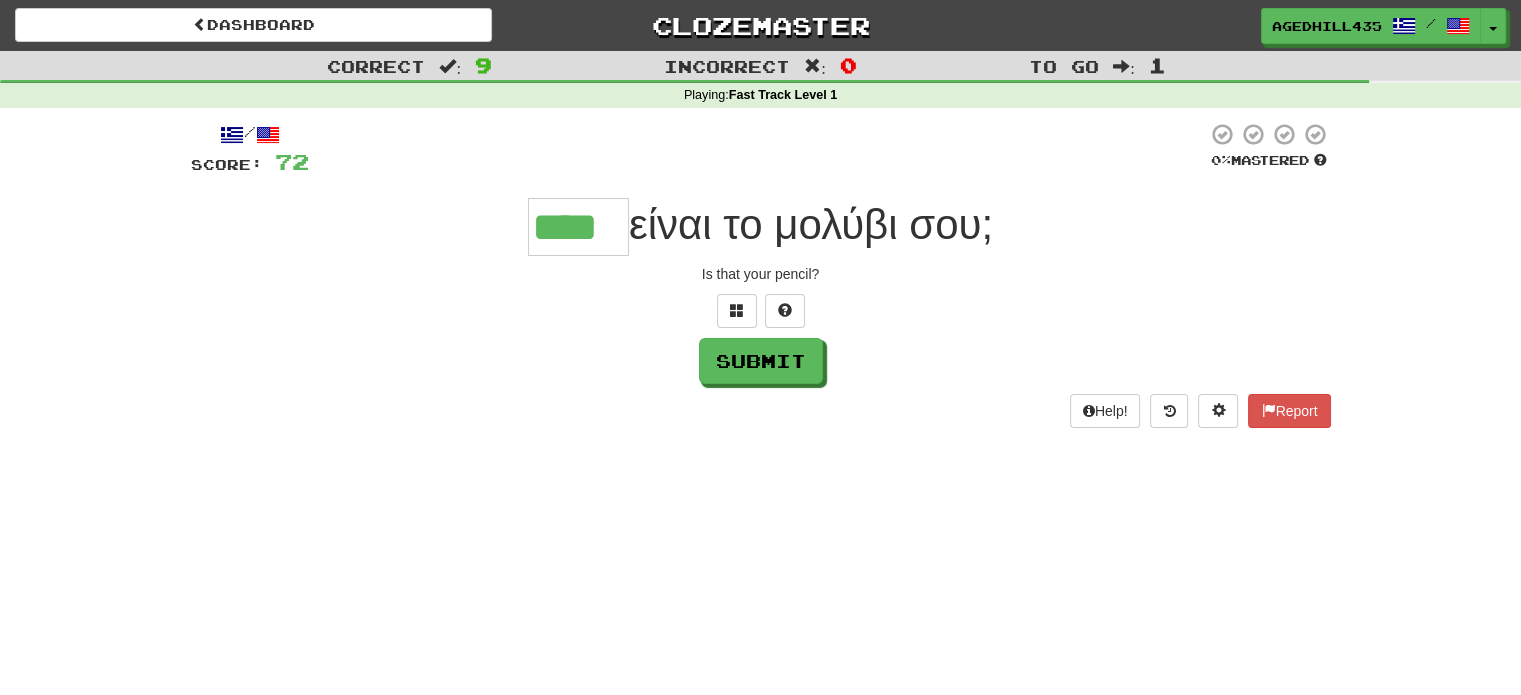 type on "****" 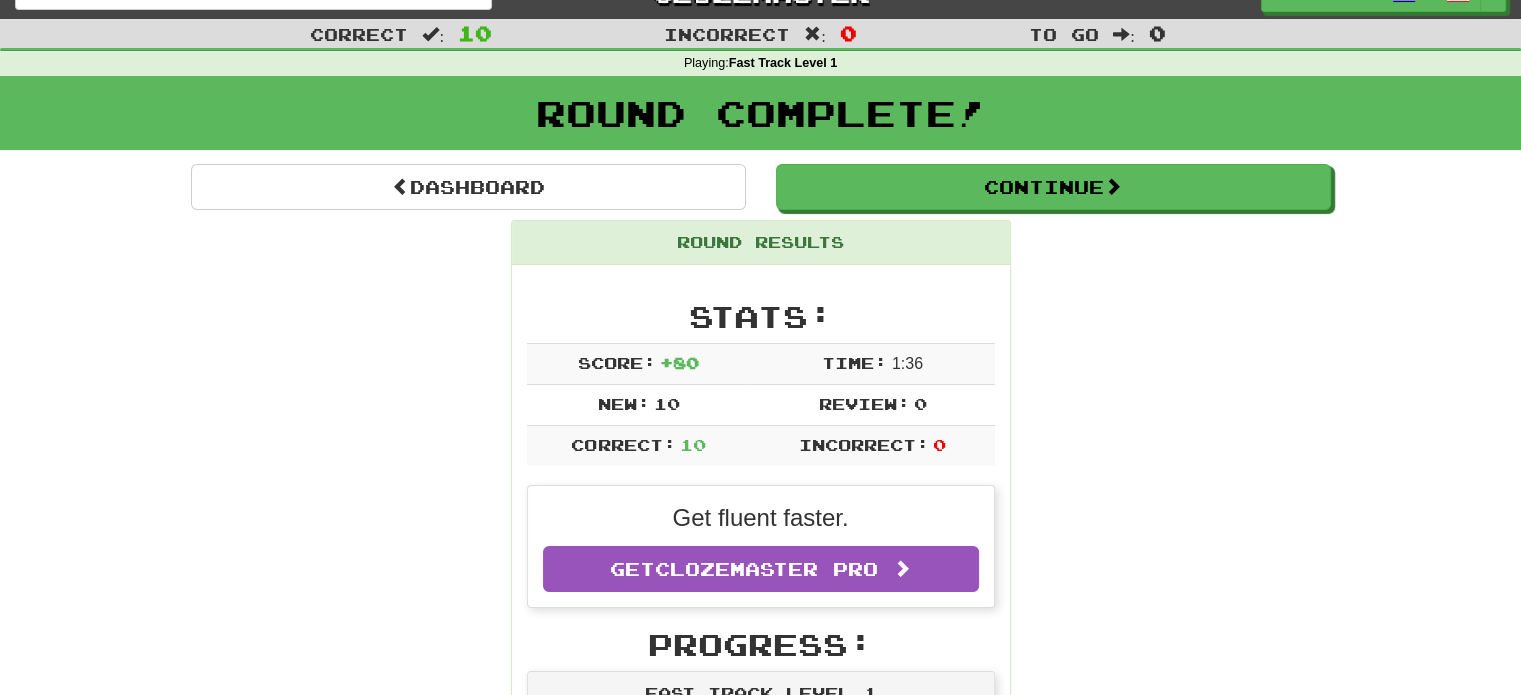 scroll, scrollTop: 0, scrollLeft: 0, axis: both 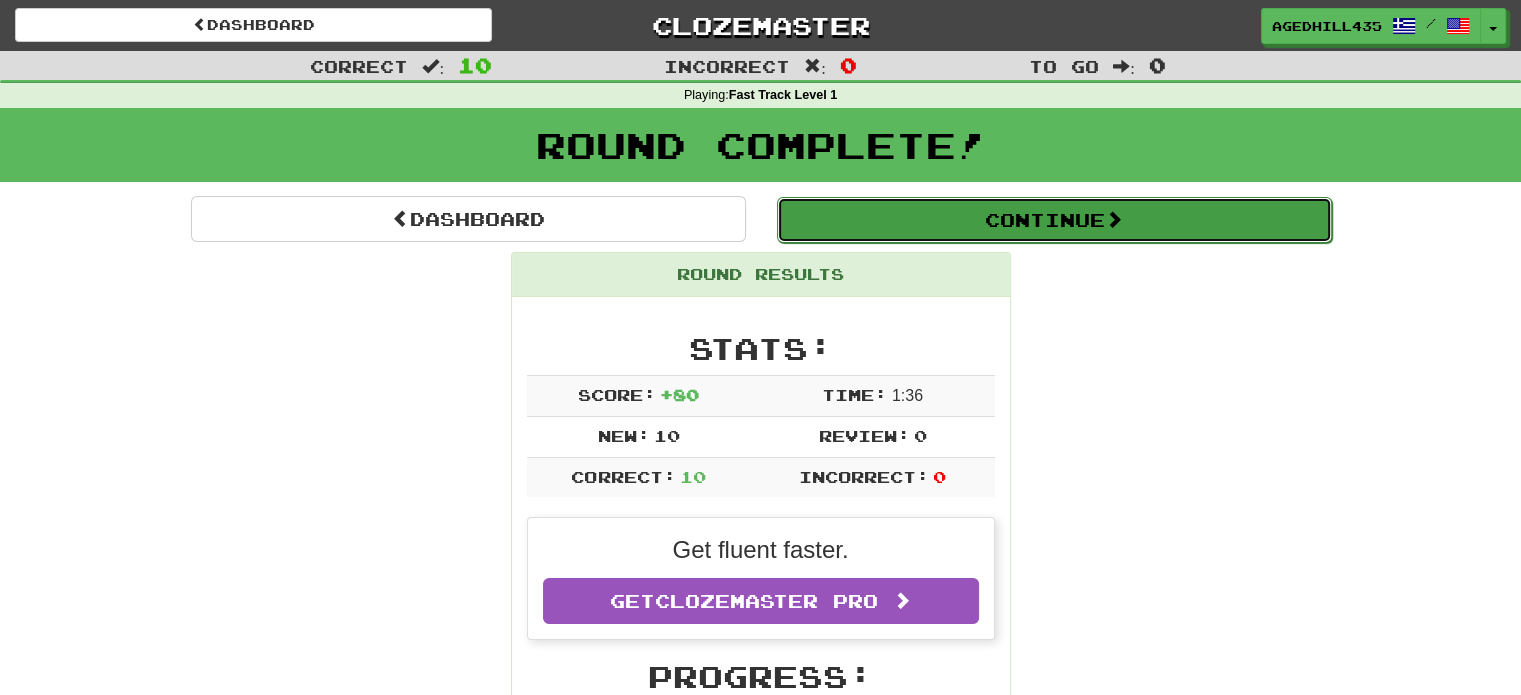 click on "Continue" at bounding box center (1054, 220) 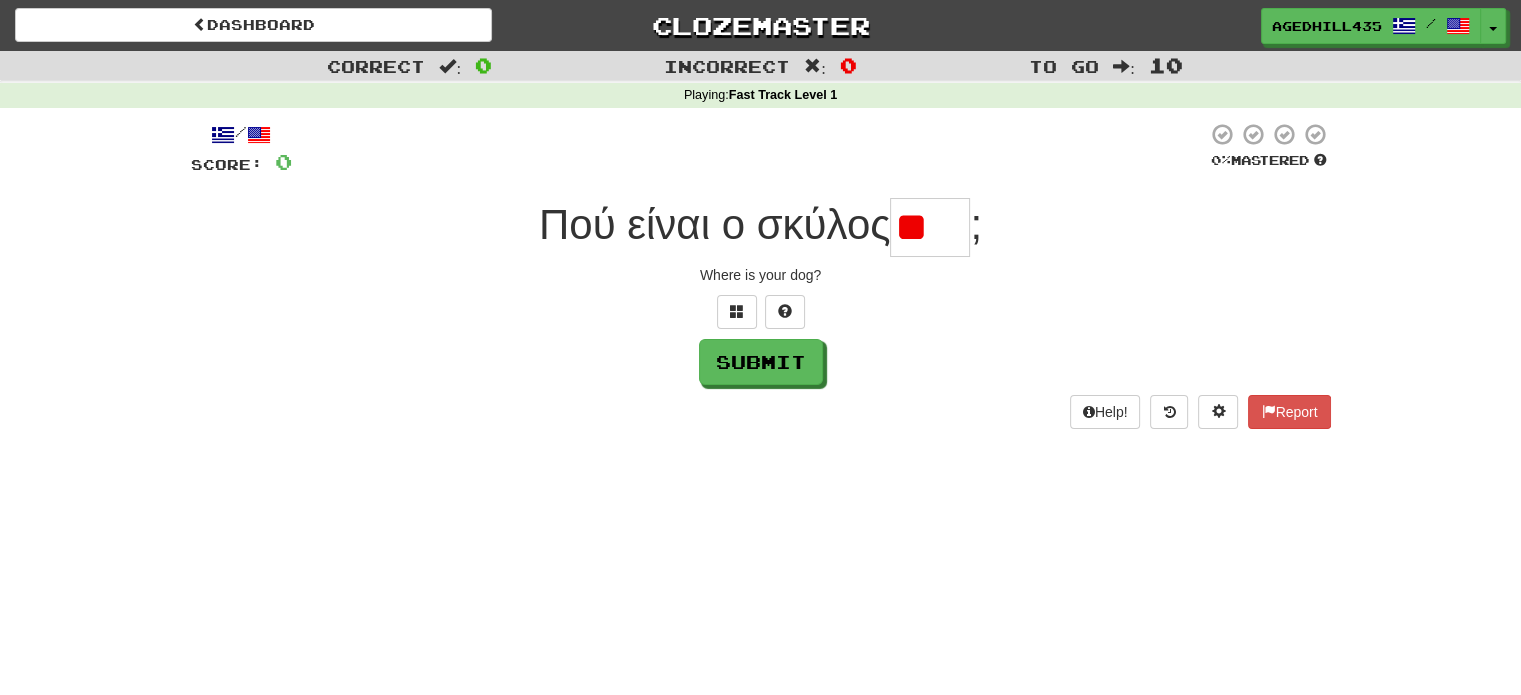 type on "*" 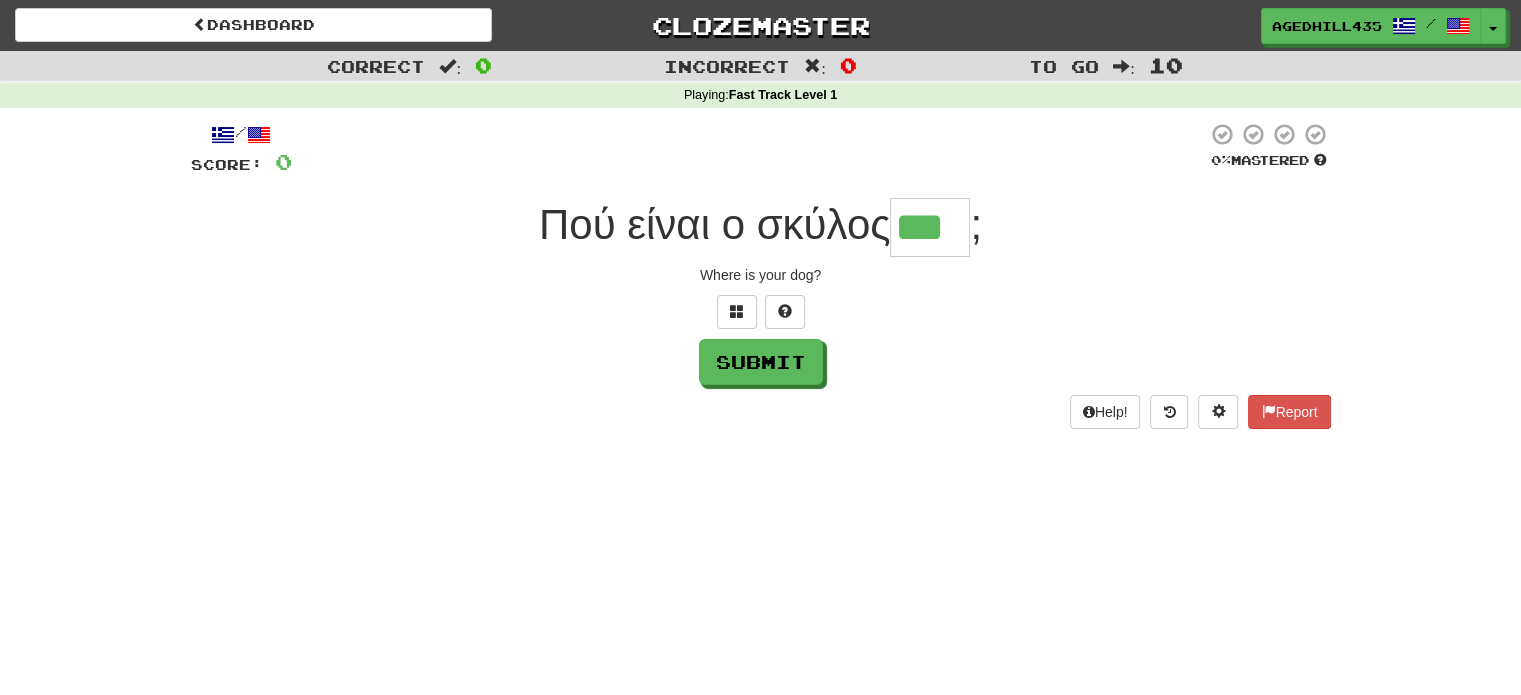 type on "***" 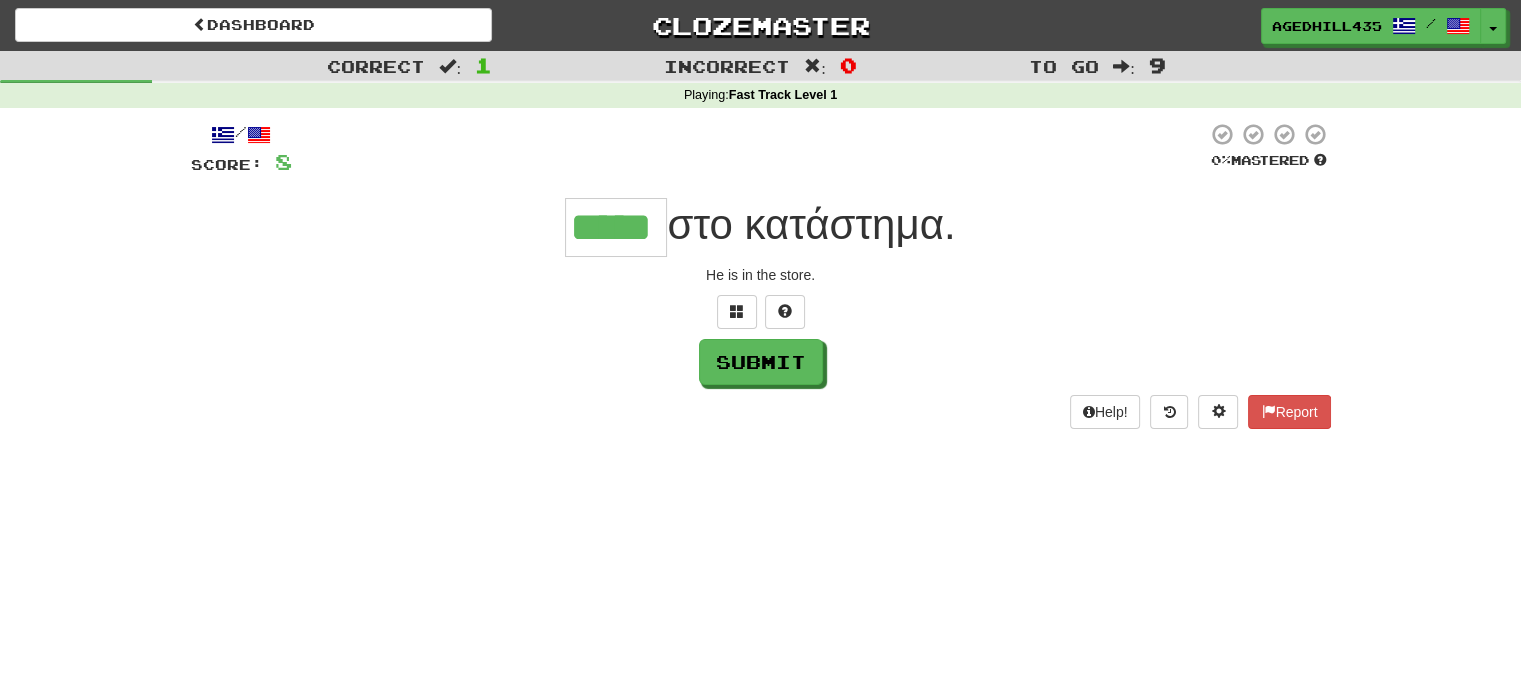 type on "*****" 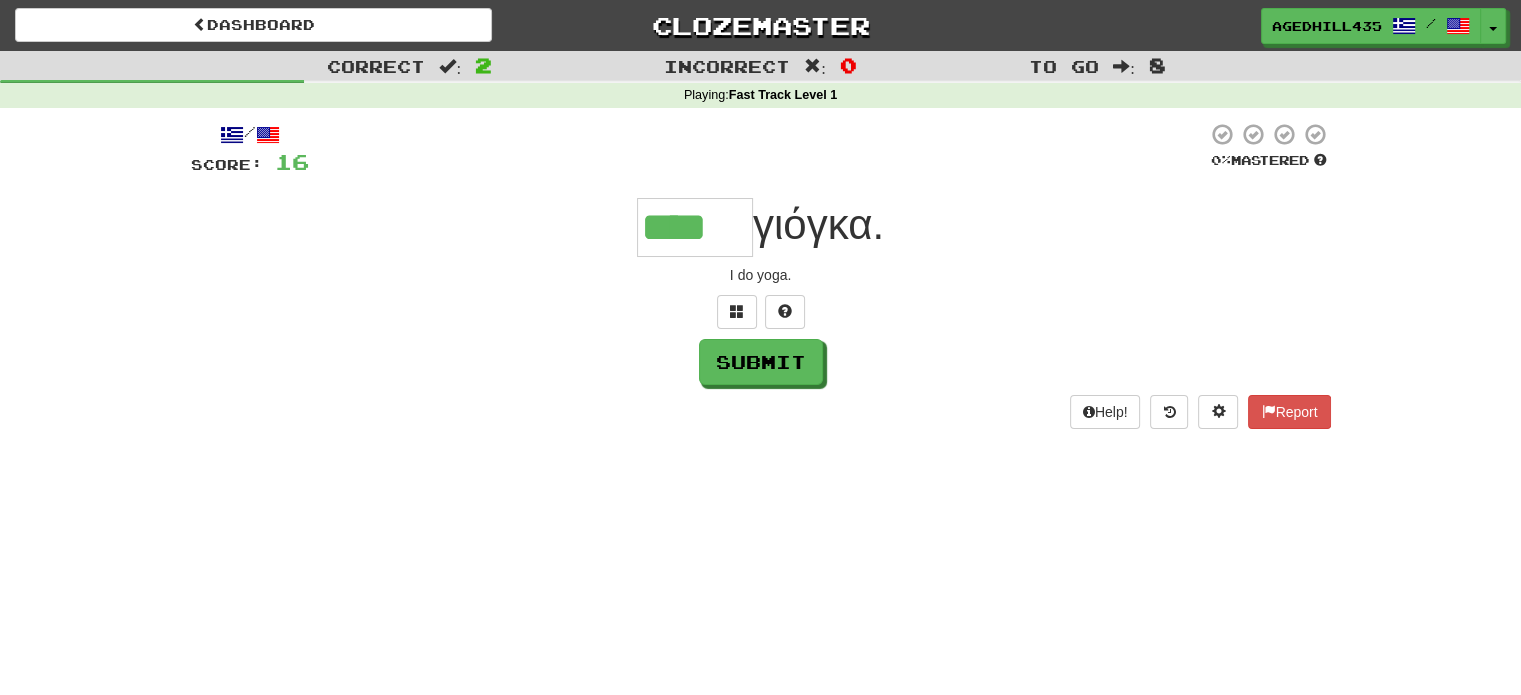 type on "****" 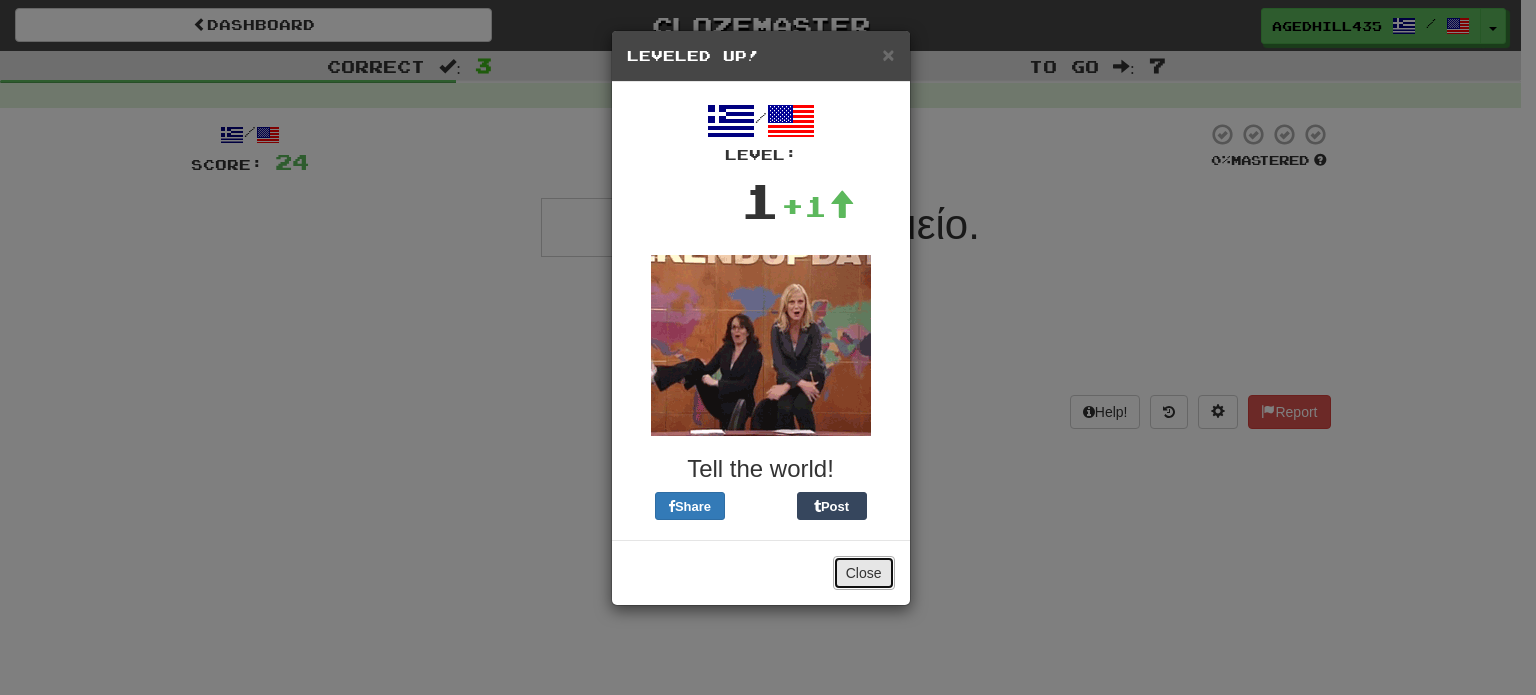 click on "Close" at bounding box center (864, 573) 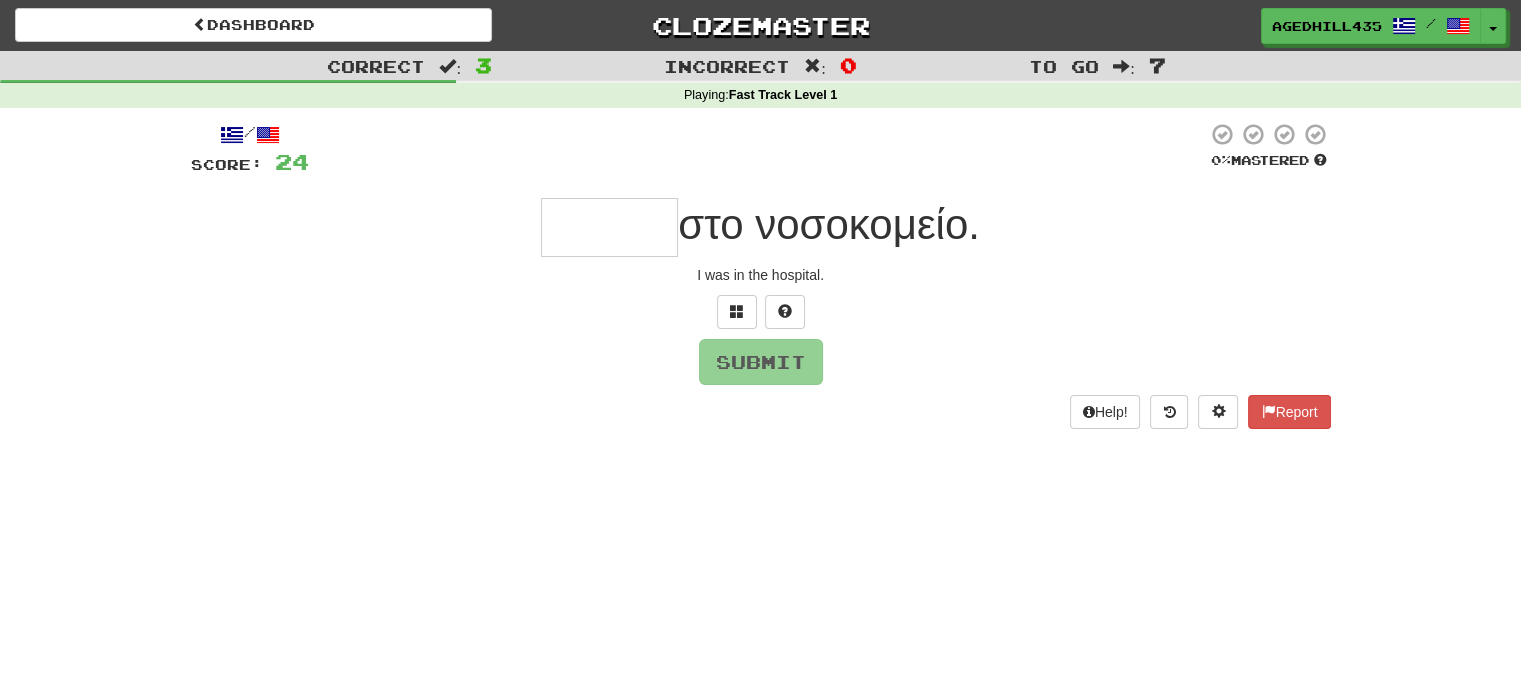 click at bounding box center [609, 227] 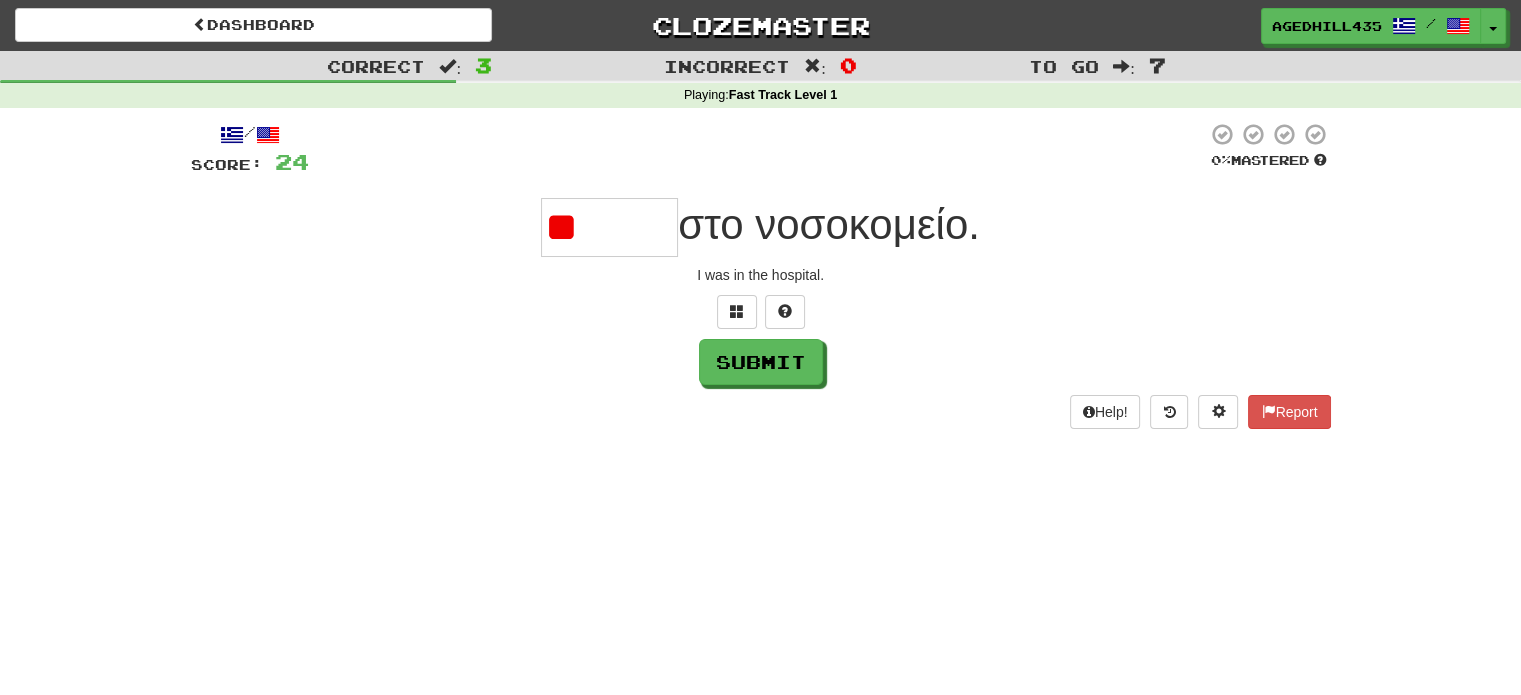 type on "*" 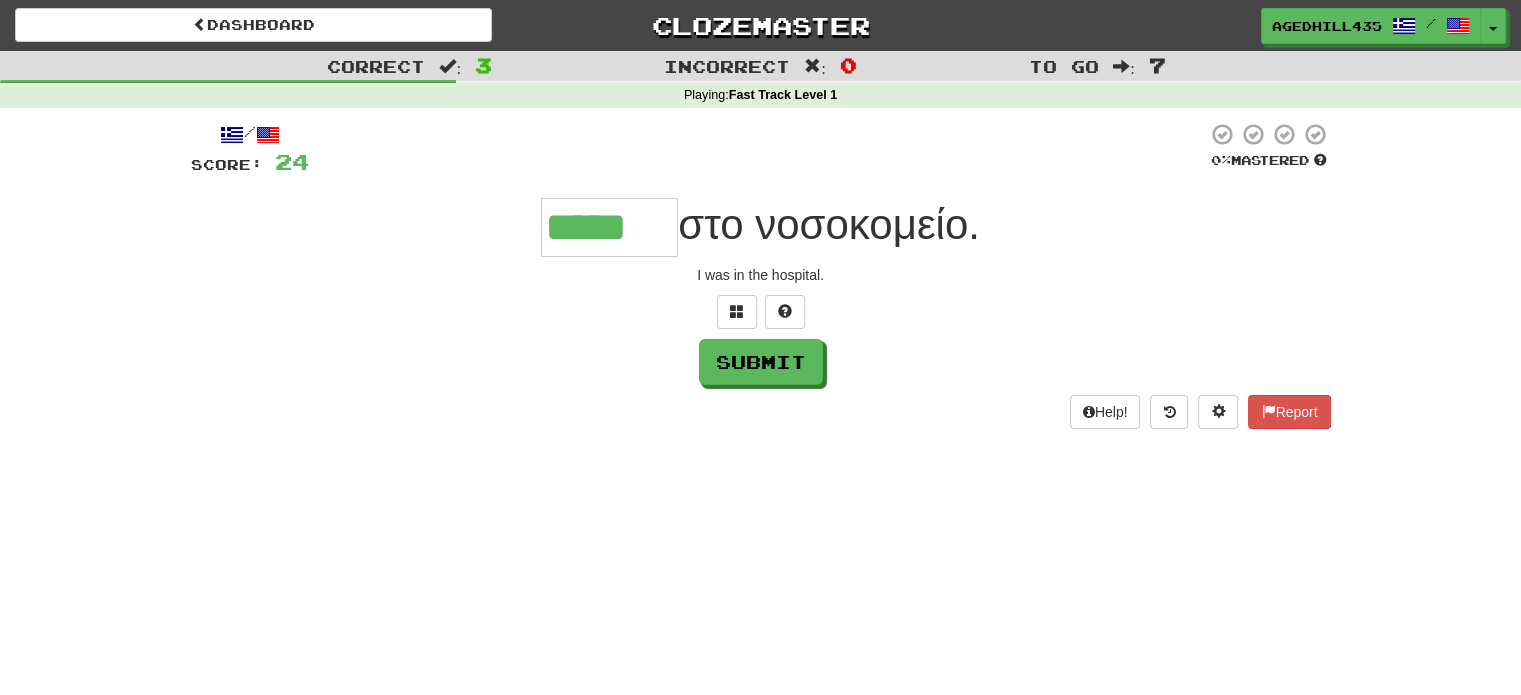 type on "*****" 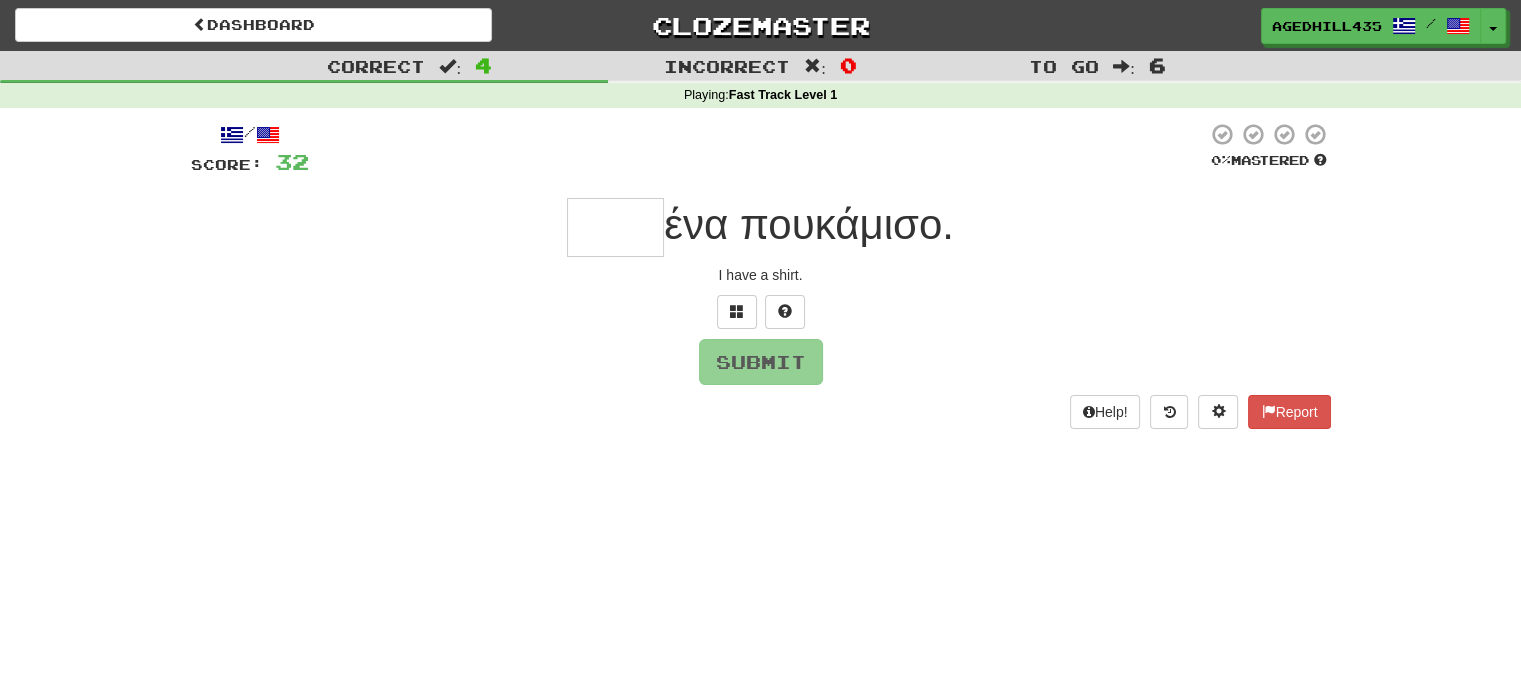 type on "*" 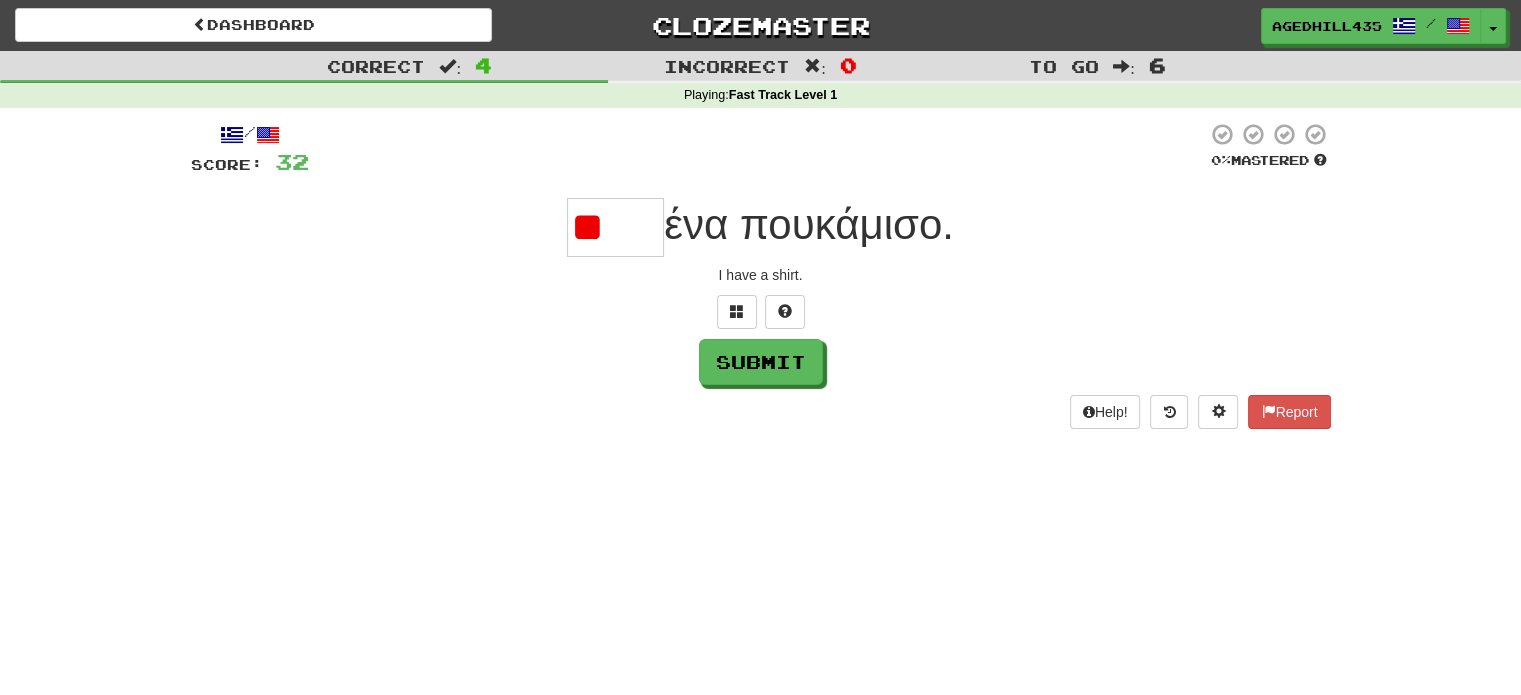 type on "*" 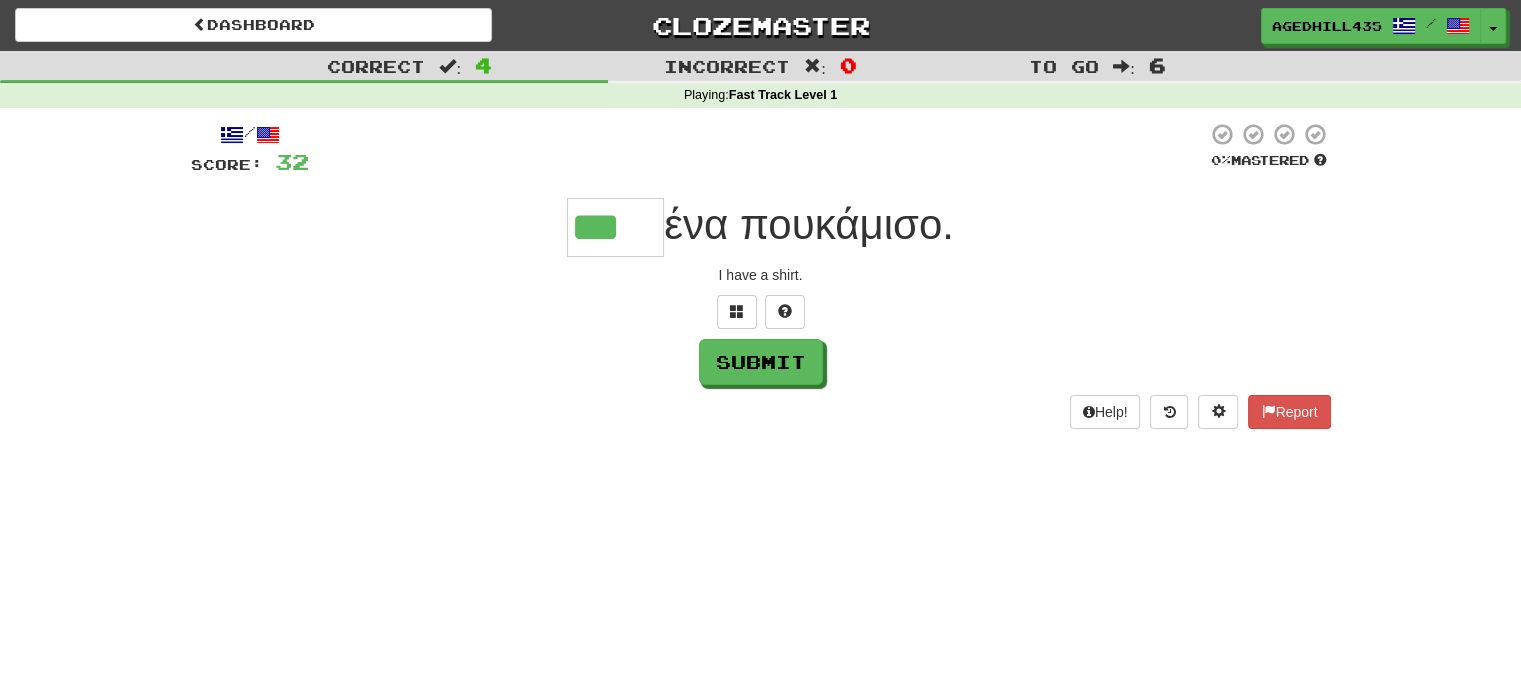 type on "***" 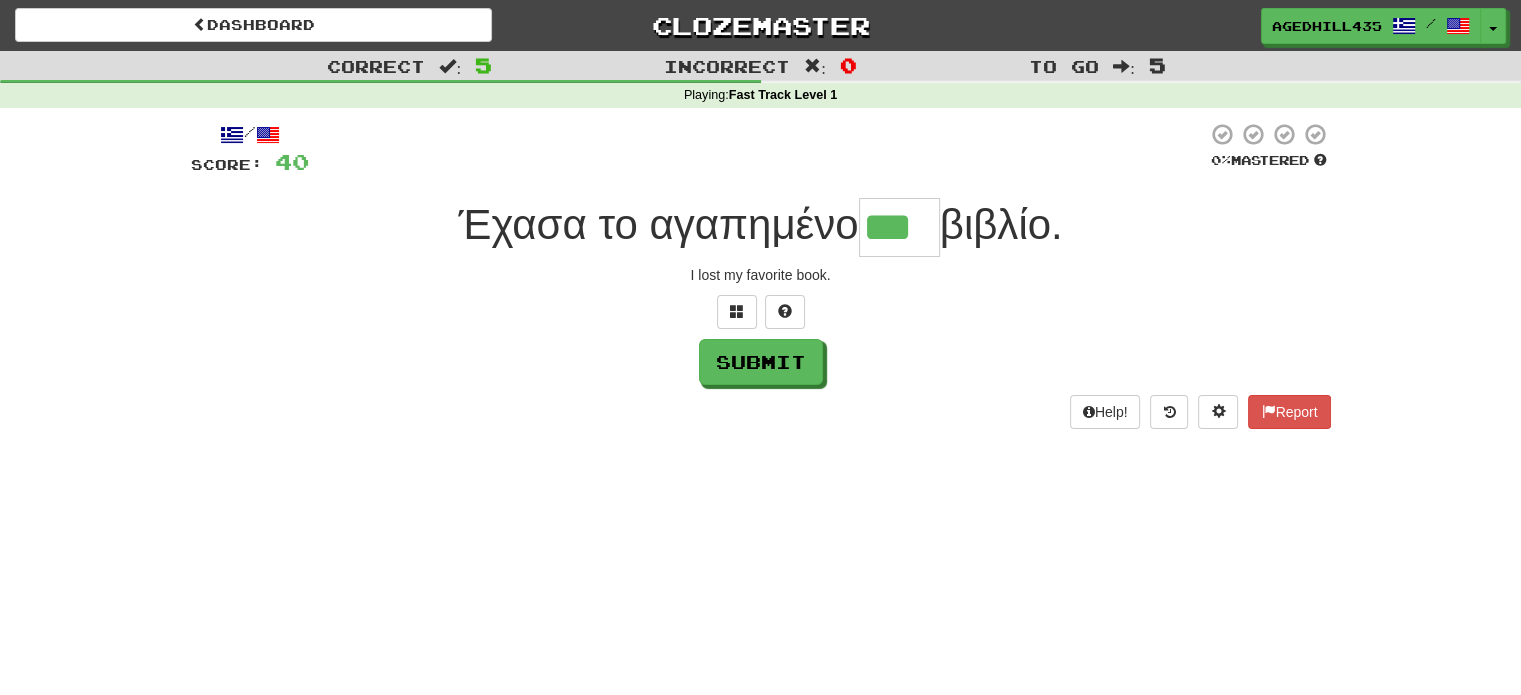type on "***" 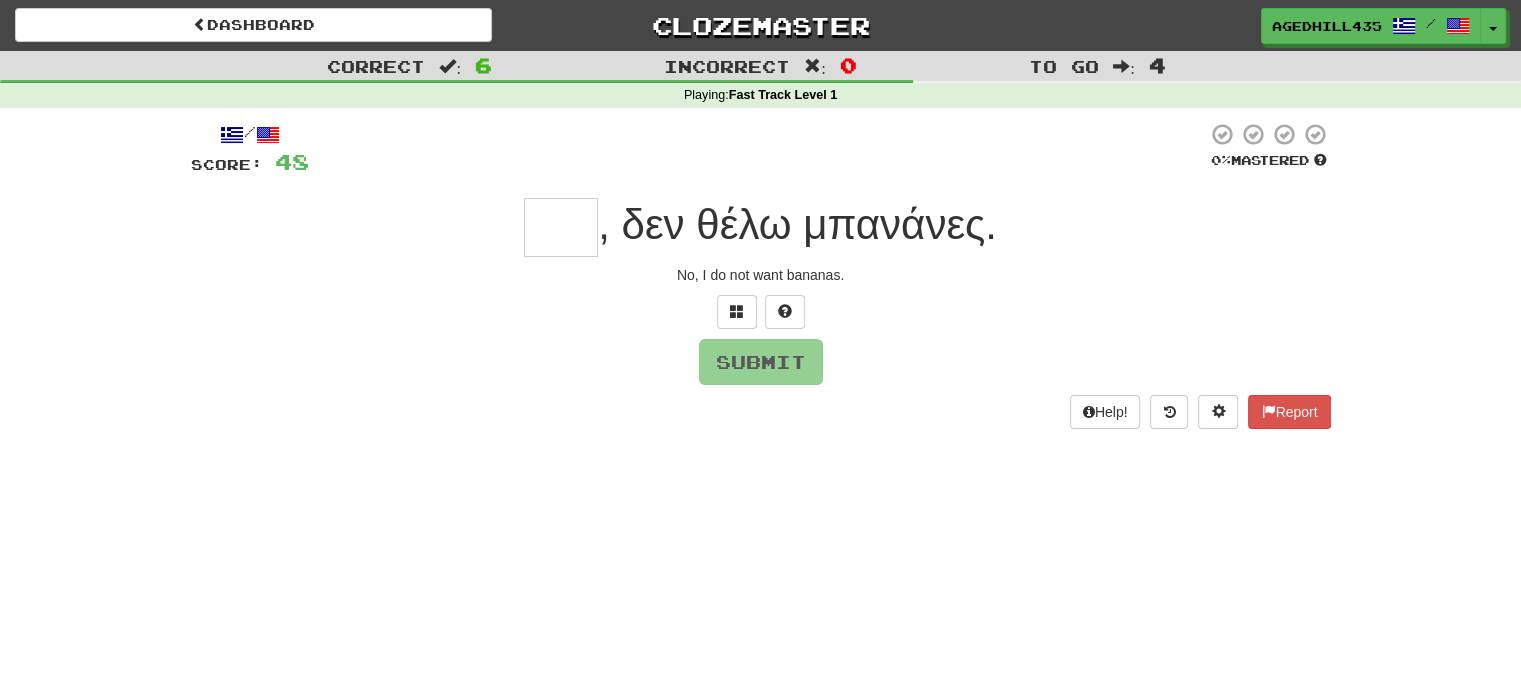 type on "*" 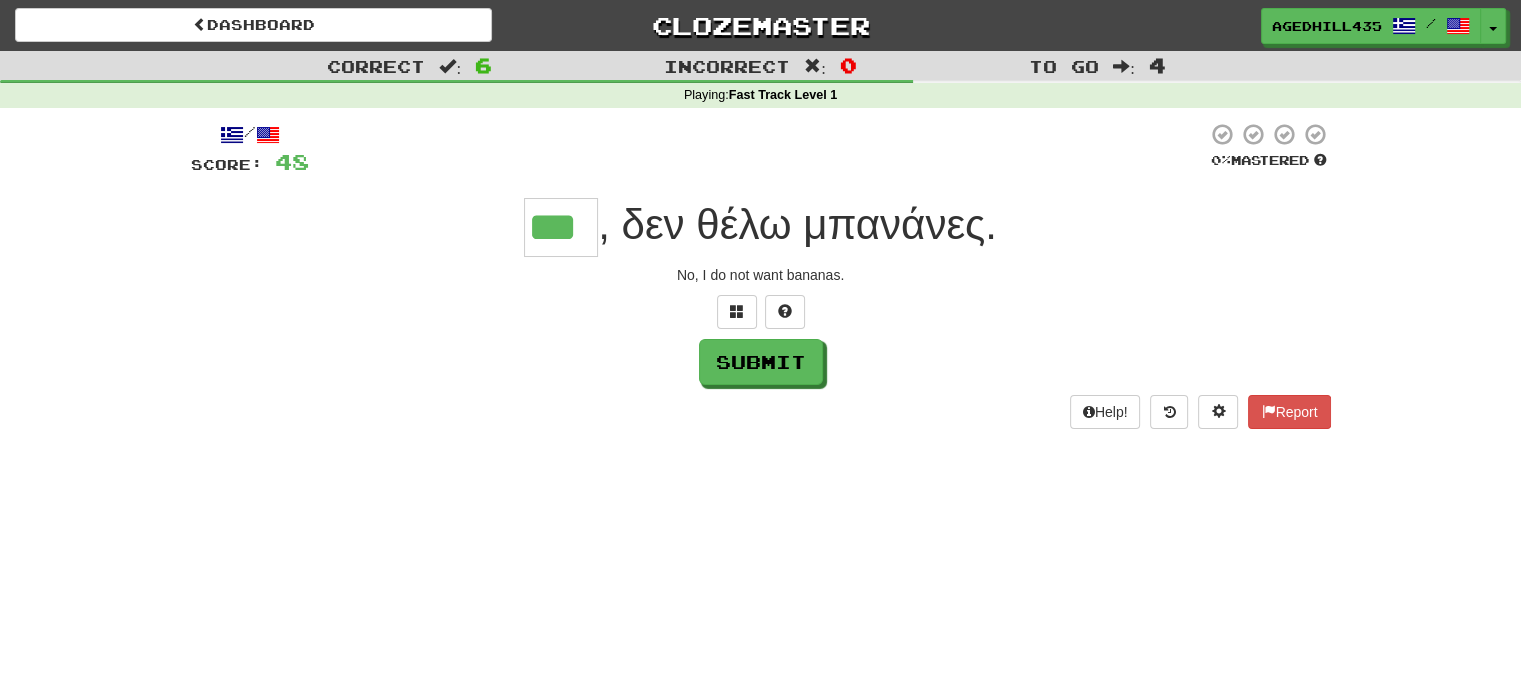 type on "***" 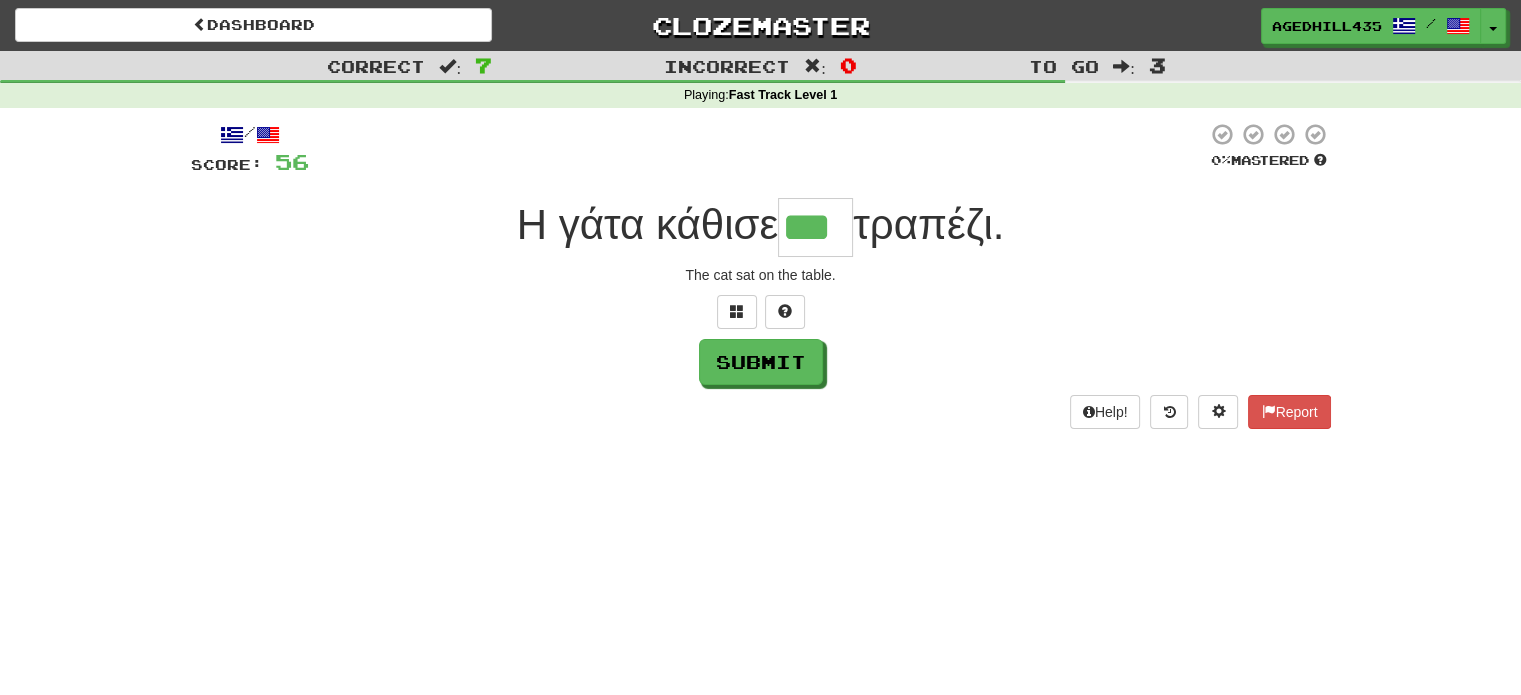 type on "***" 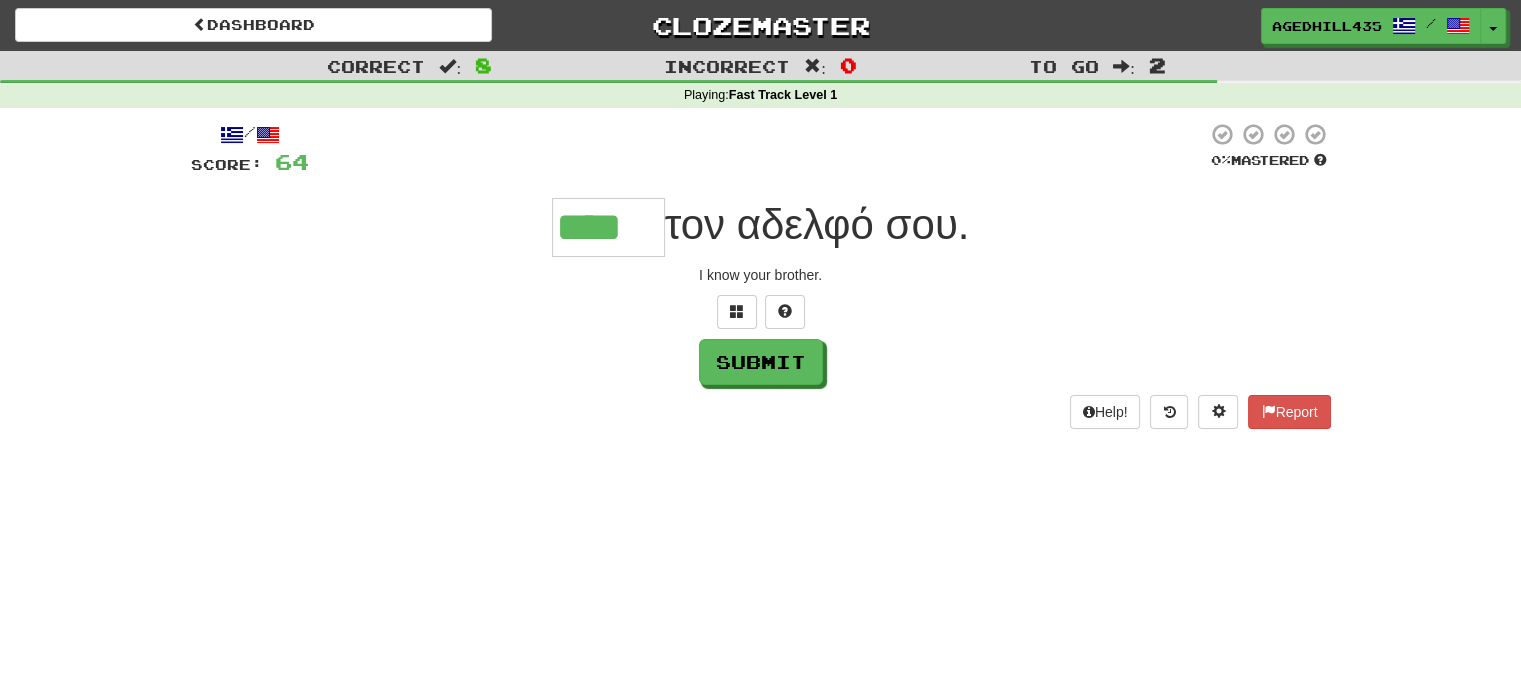 type on "****" 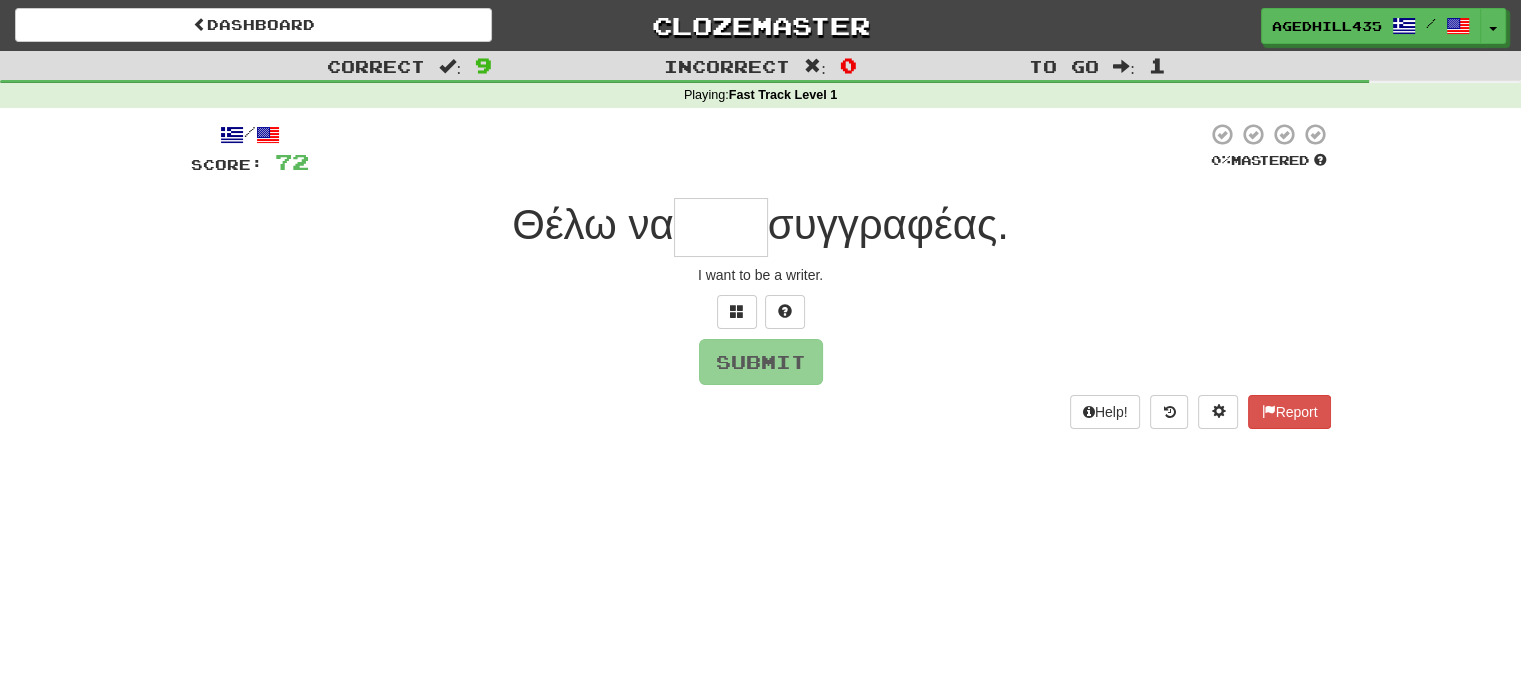 type on "*" 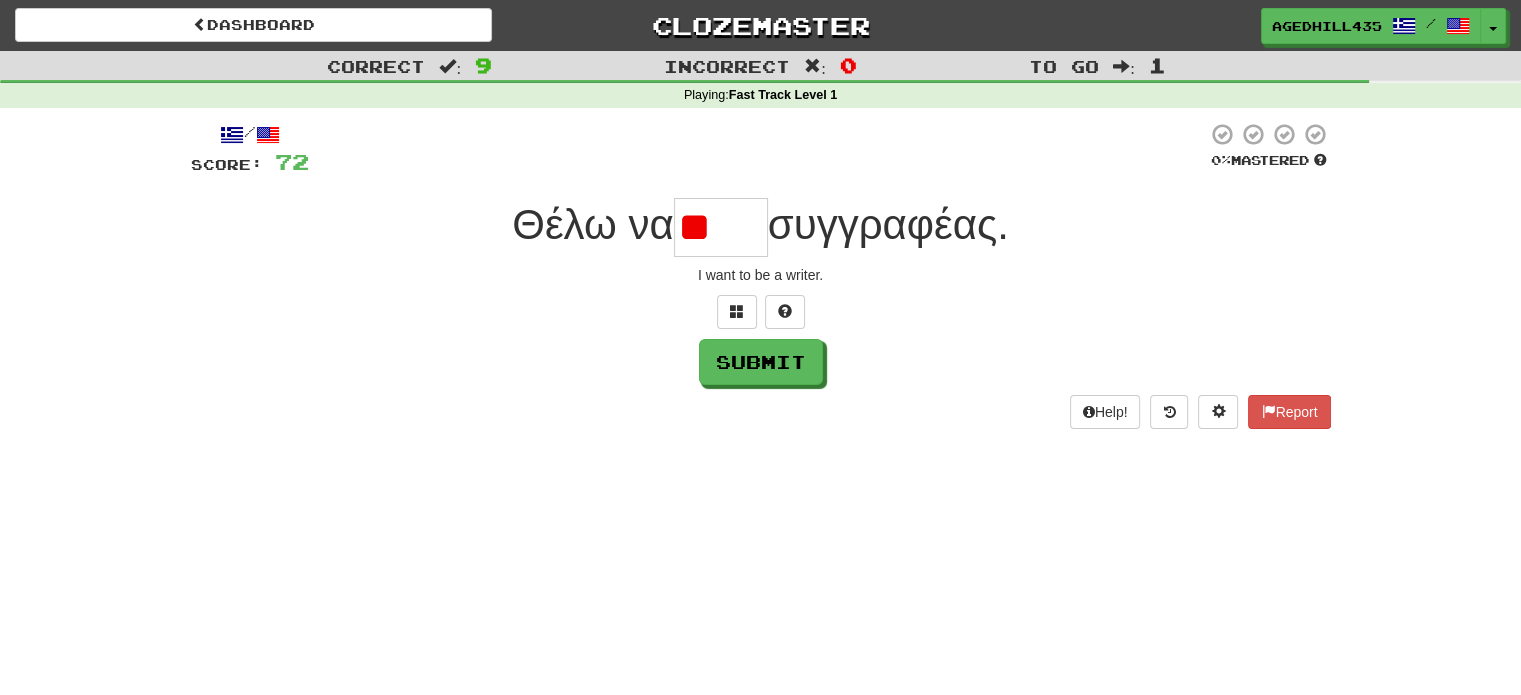 type on "*" 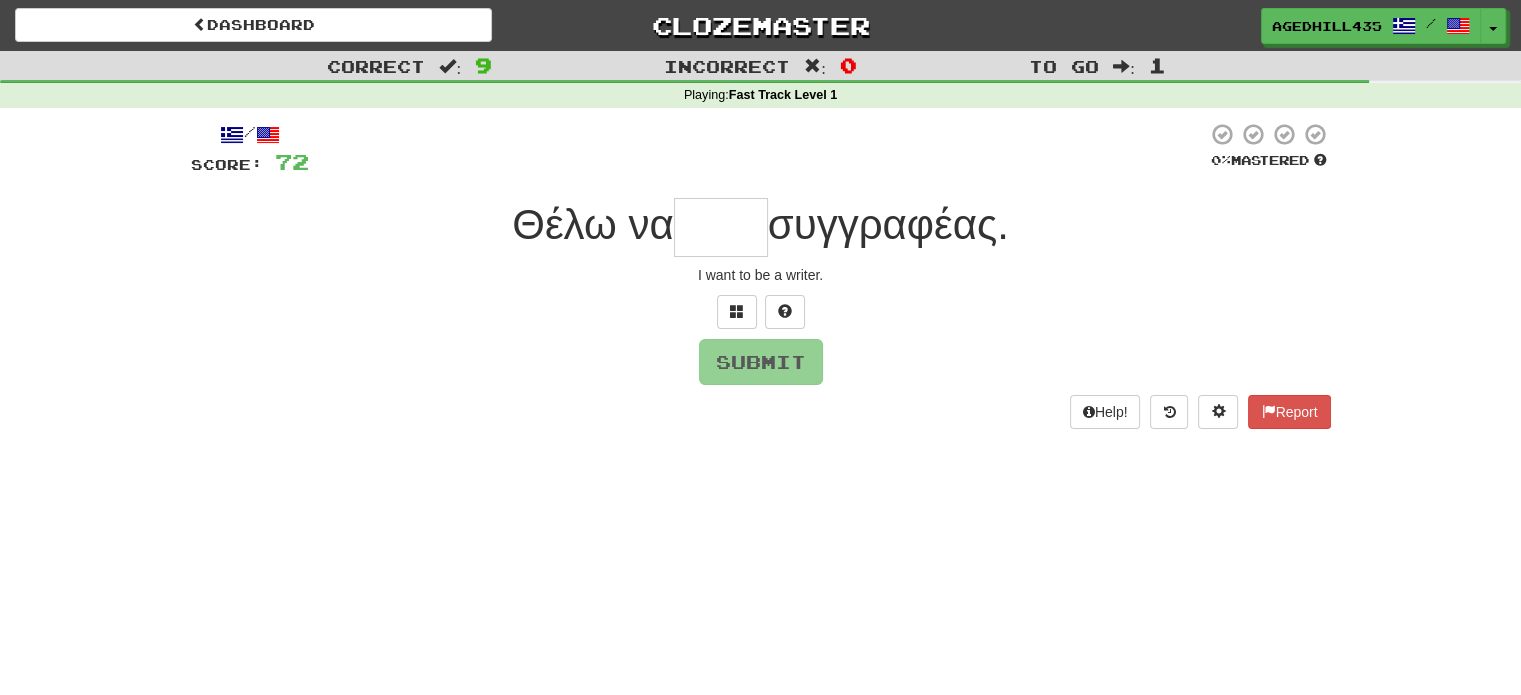 type on "****" 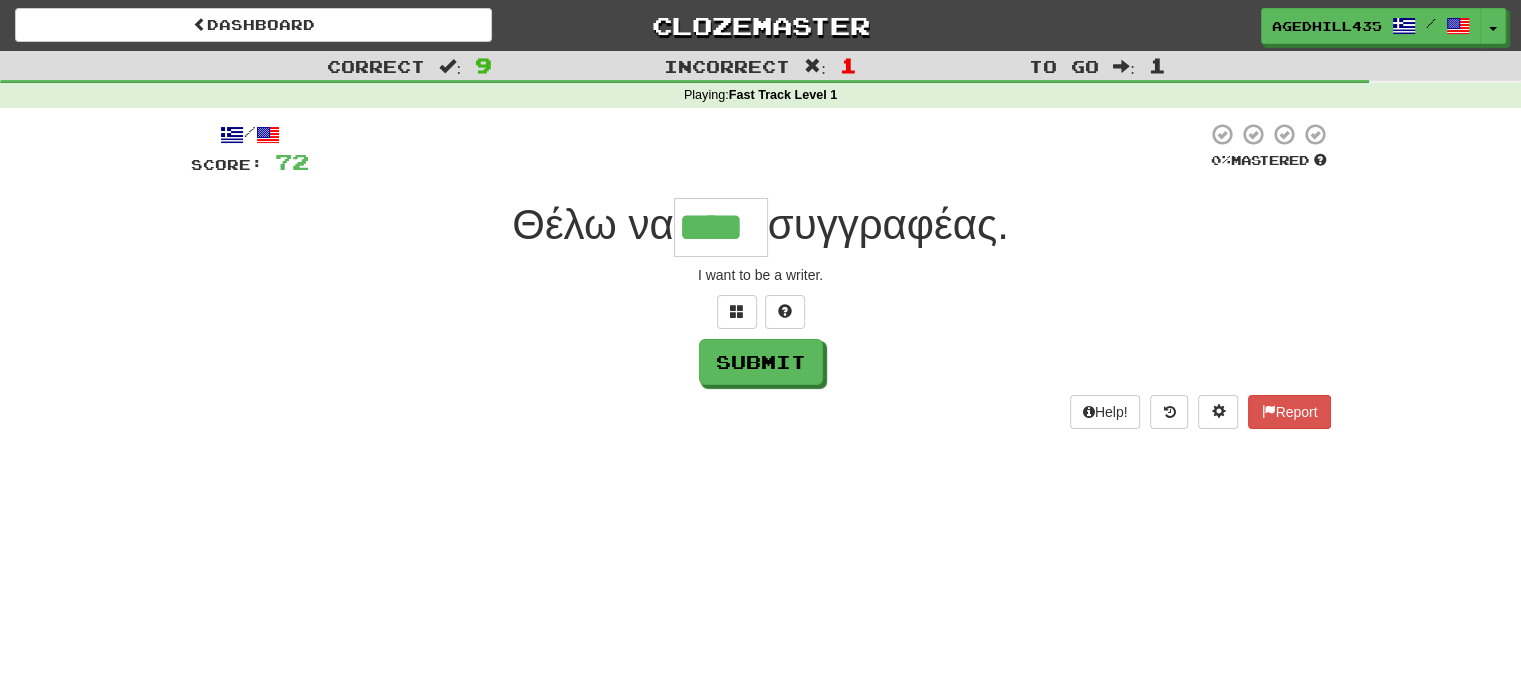 type on "****" 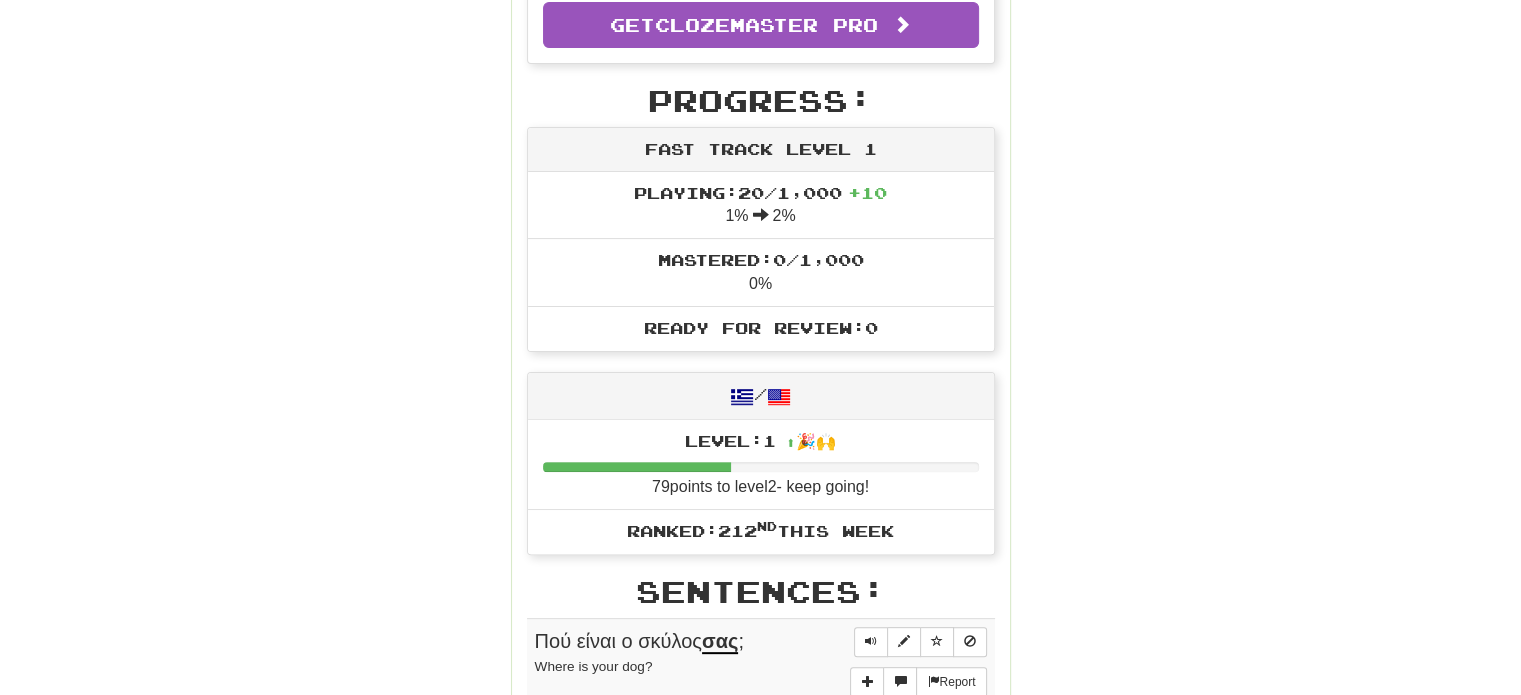 scroll, scrollTop: 0, scrollLeft: 0, axis: both 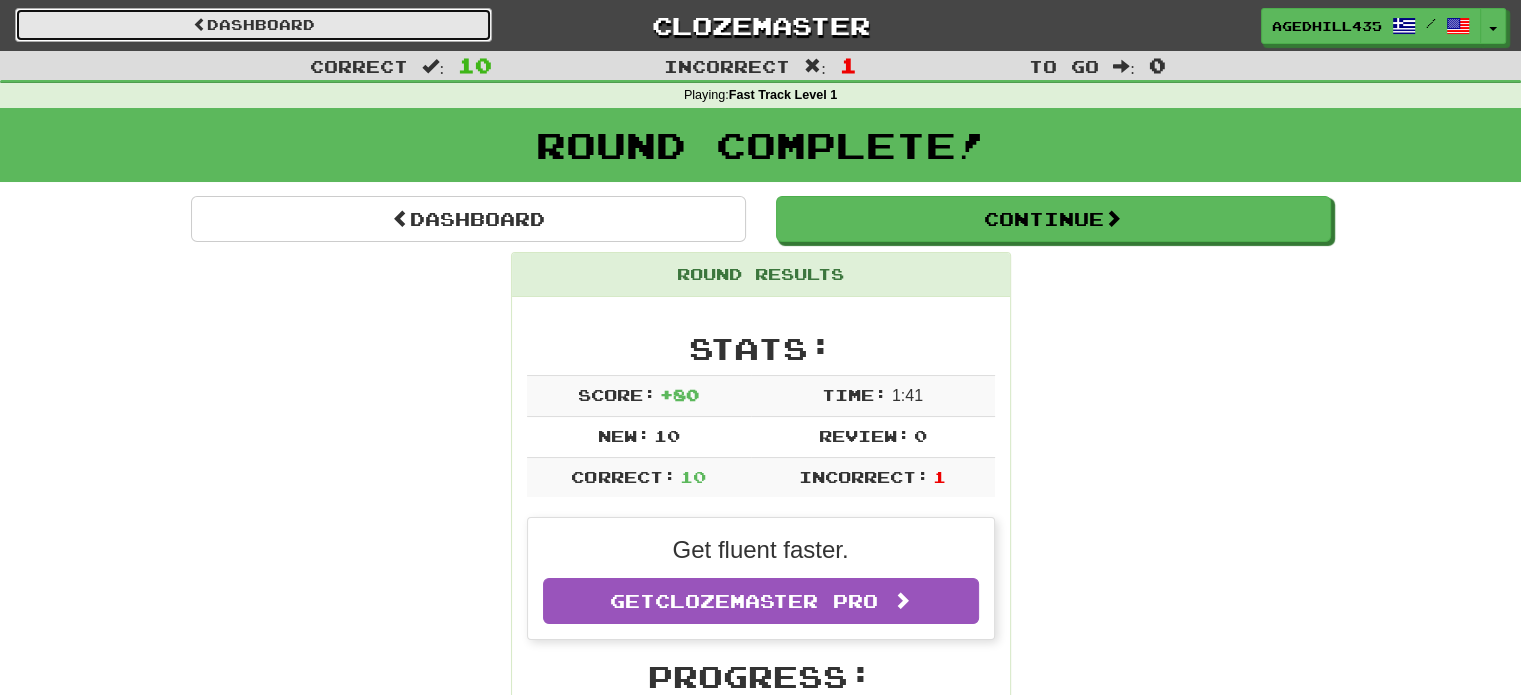 click on "Dashboard" at bounding box center [253, 25] 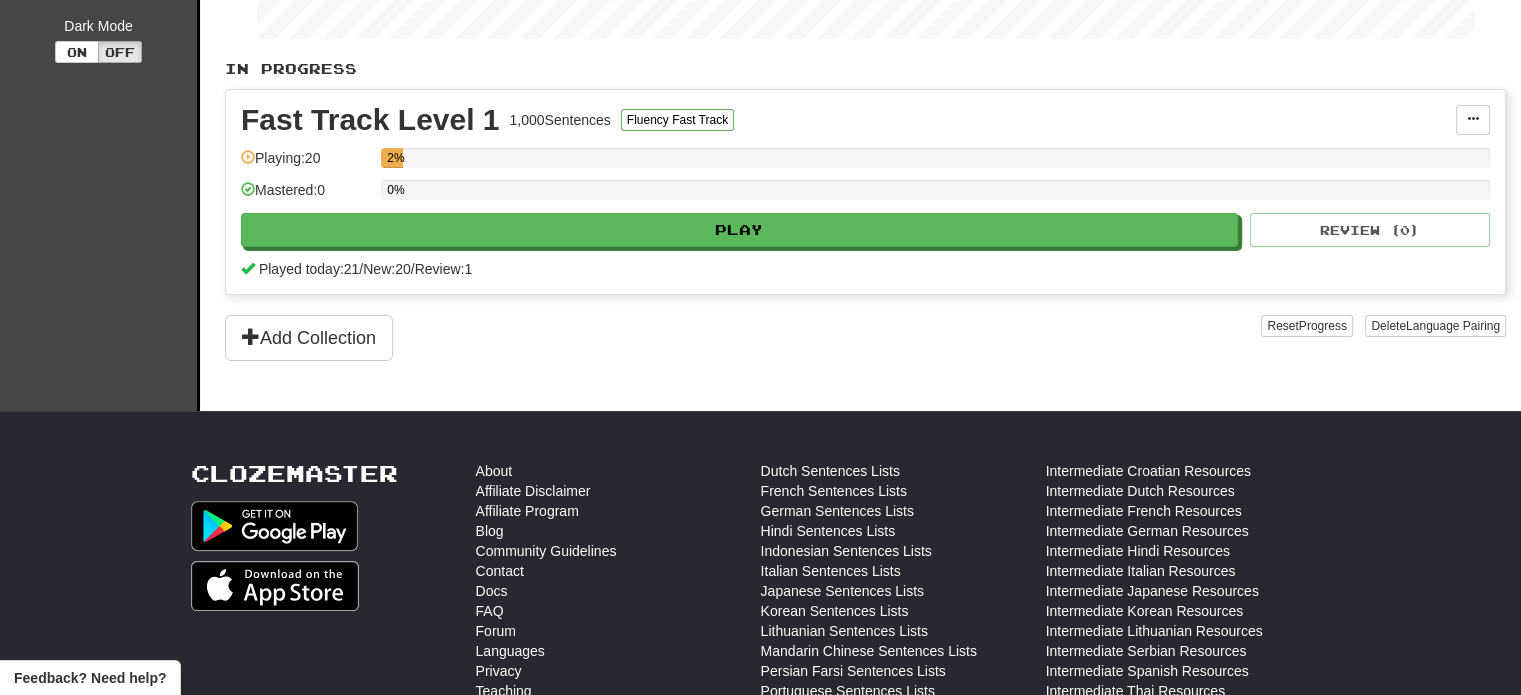 scroll, scrollTop: 376, scrollLeft: 0, axis: vertical 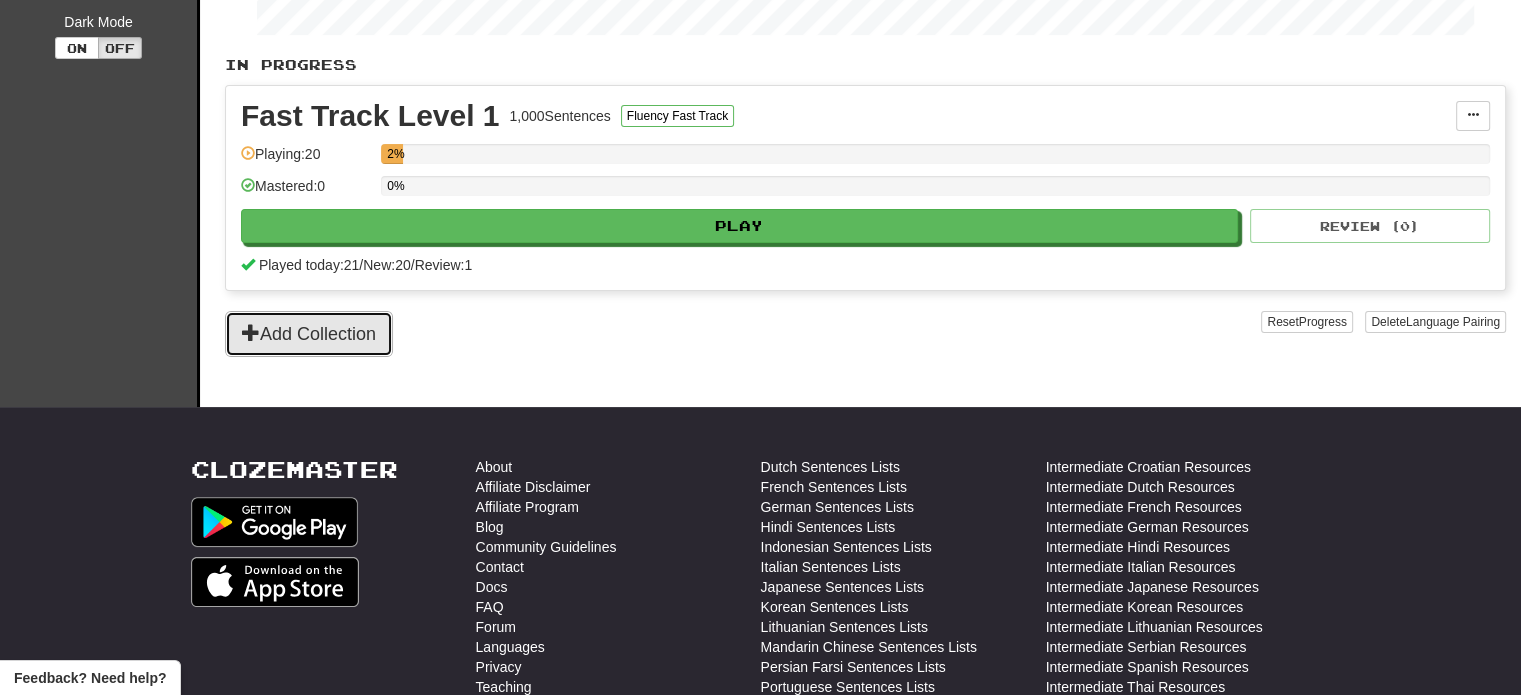 click on "Add Collection" at bounding box center (309, 334) 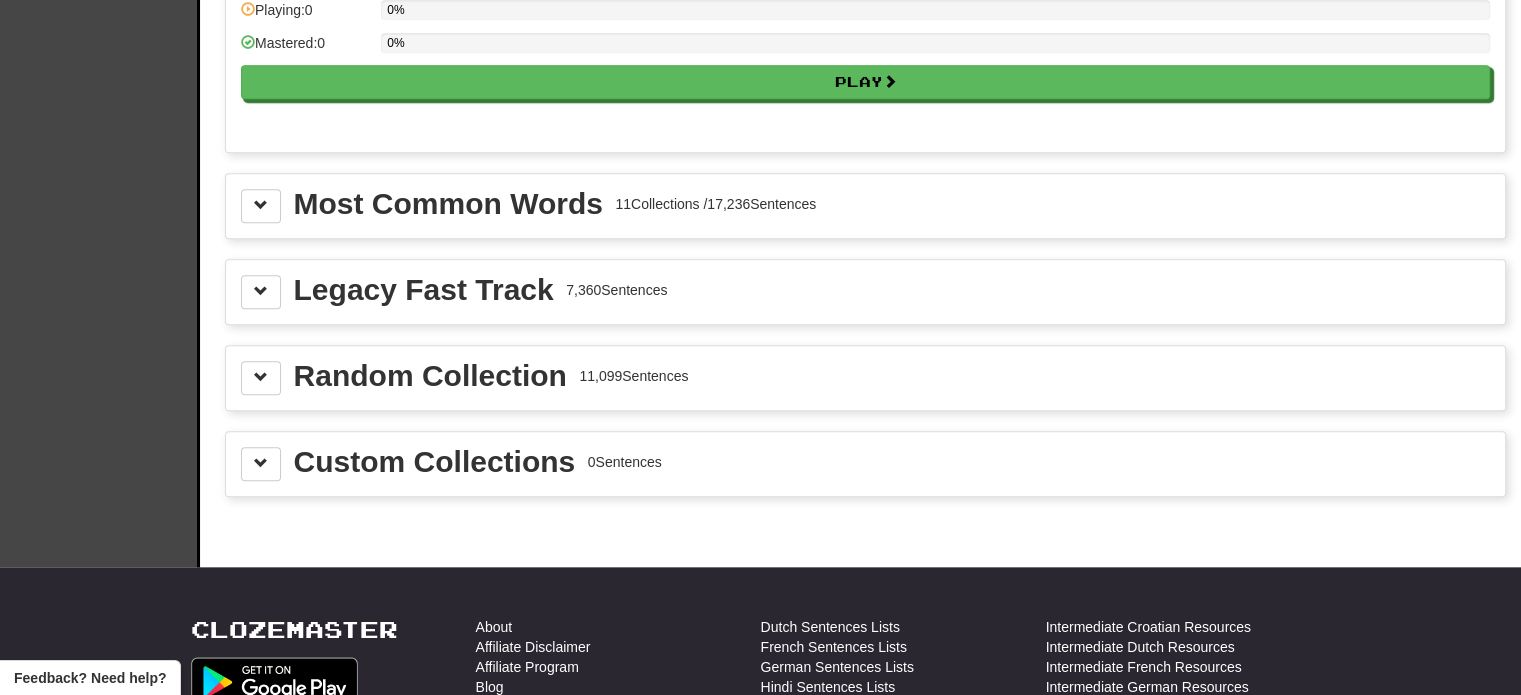 scroll, scrollTop: 2088, scrollLeft: 0, axis: vertical 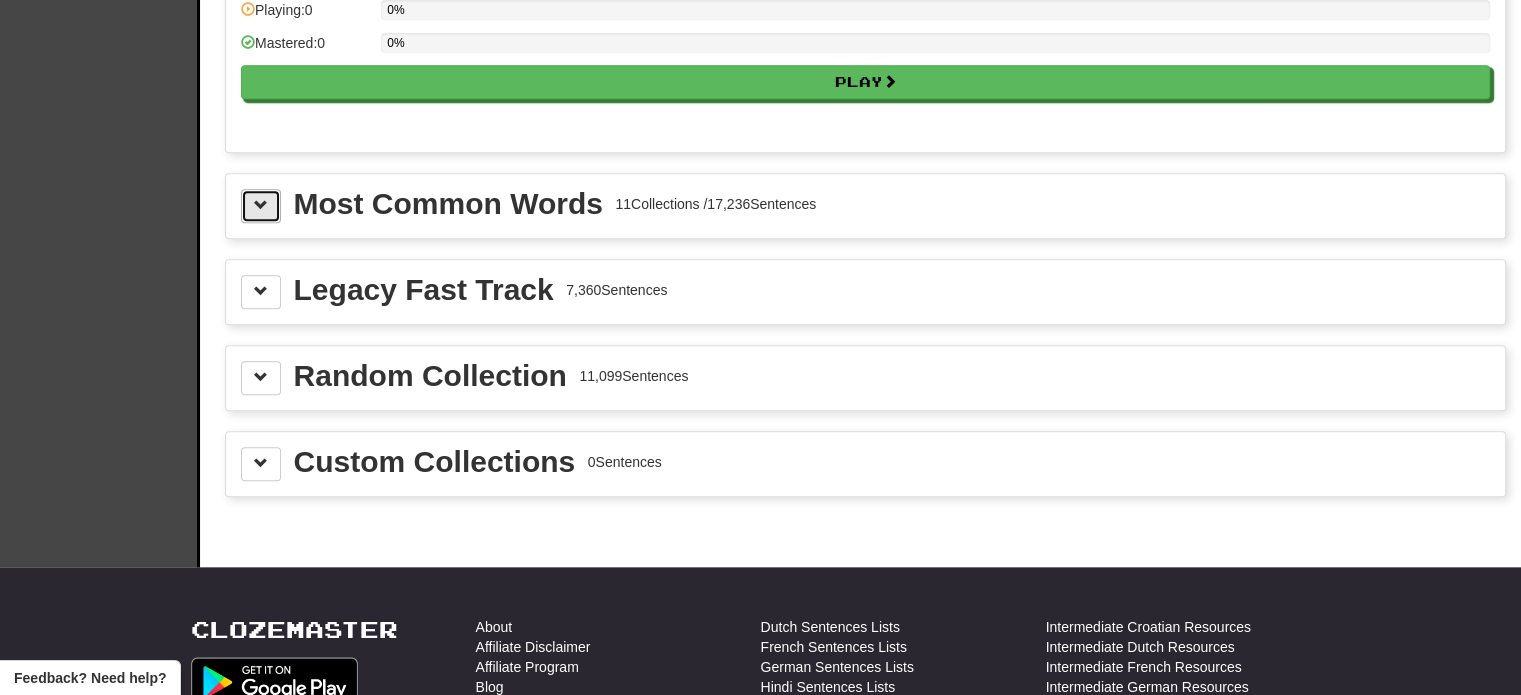 click at bounding box center (261, 206) 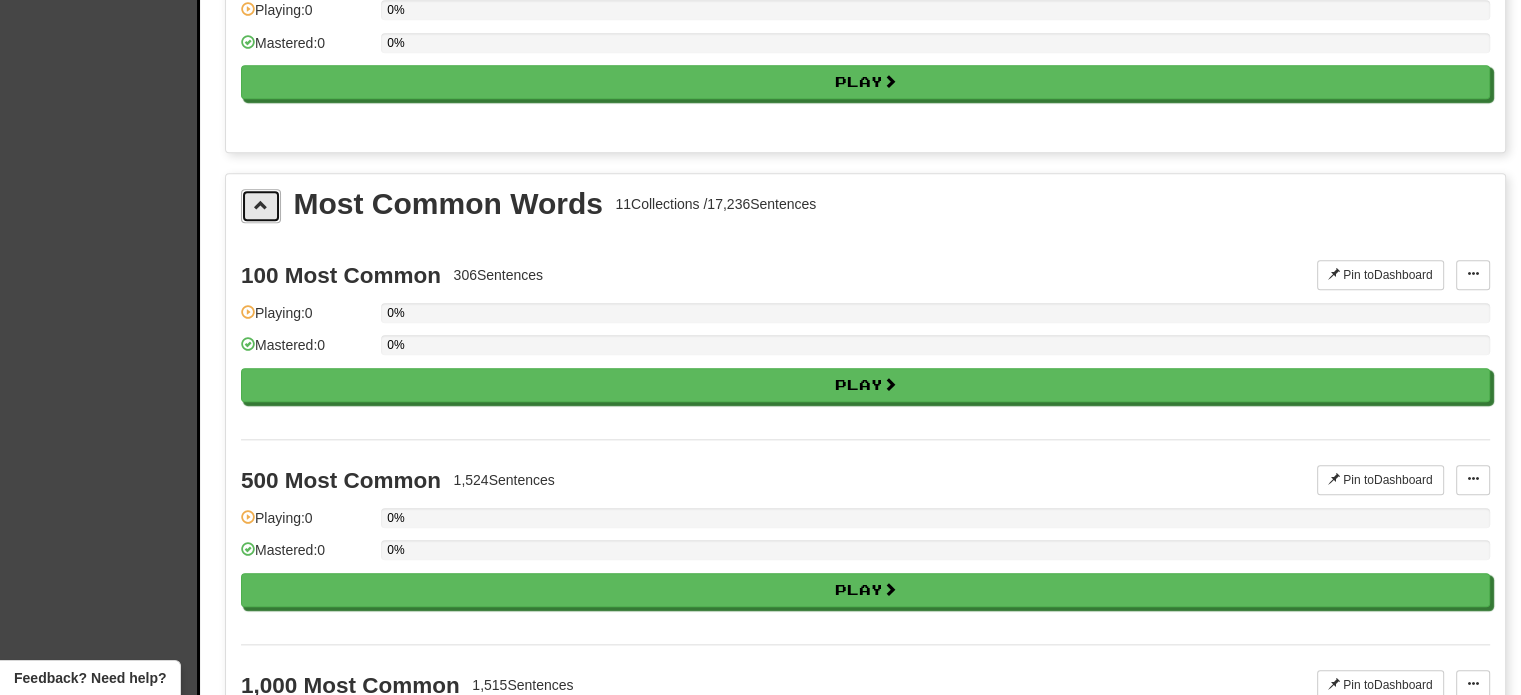 click at bounding box center (261, 206) 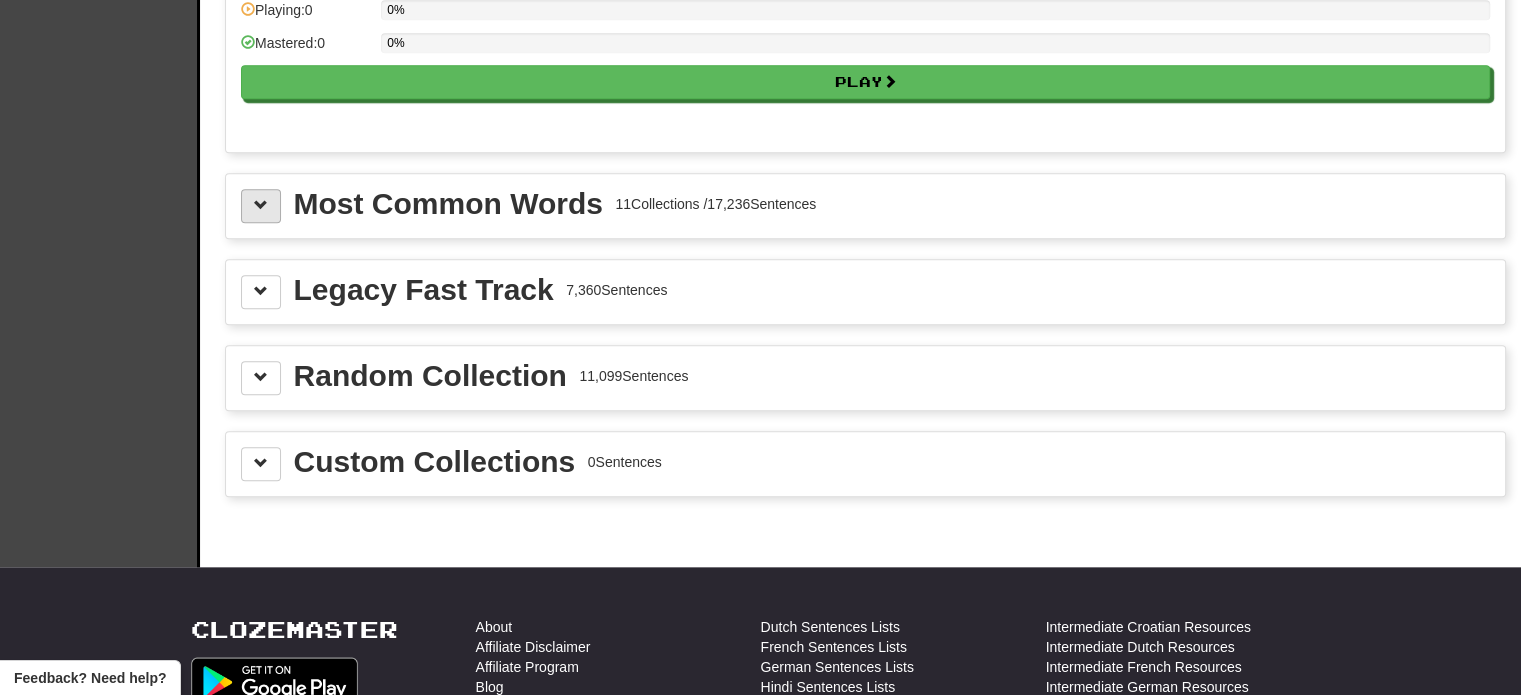 click on "Most Common Words 11  Collections /  17,236  Sentences" at bounding box center [865, 206] 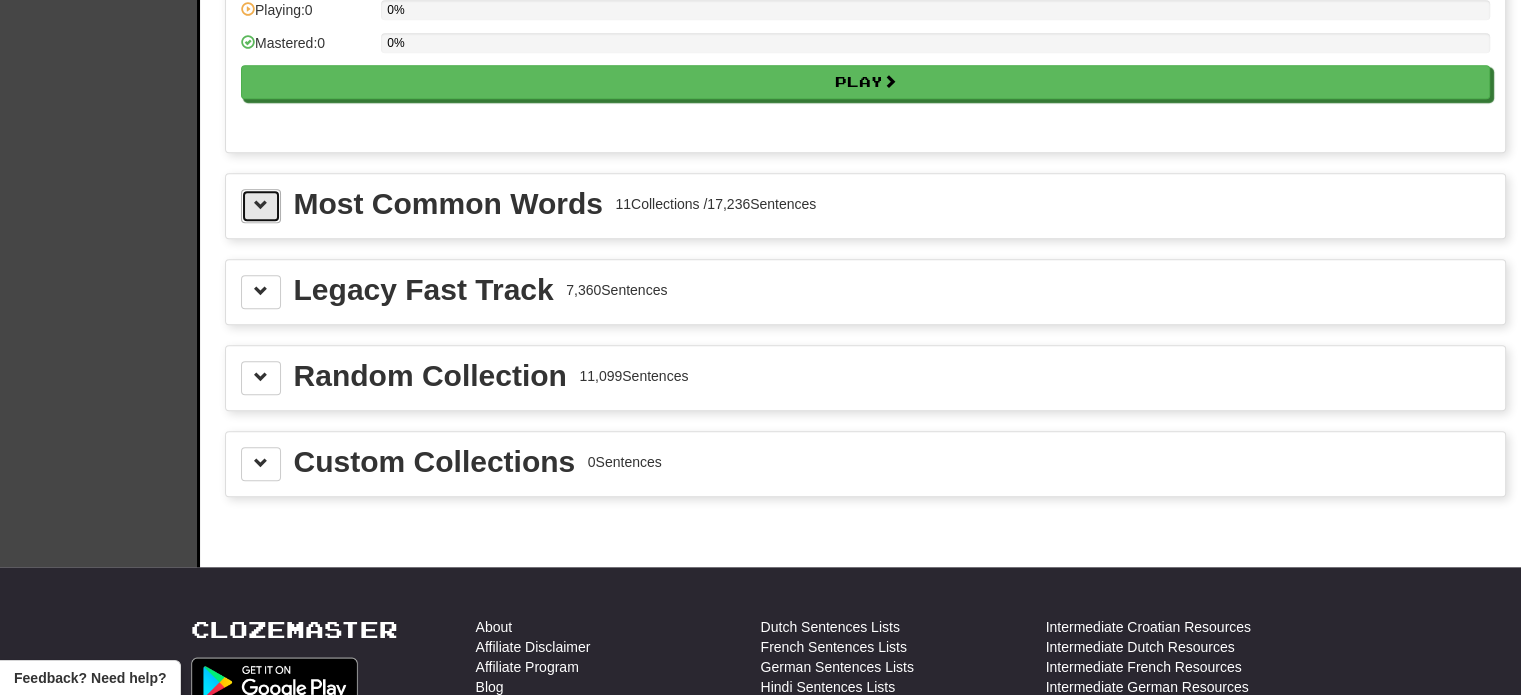 click at bounding box center [261, 206] 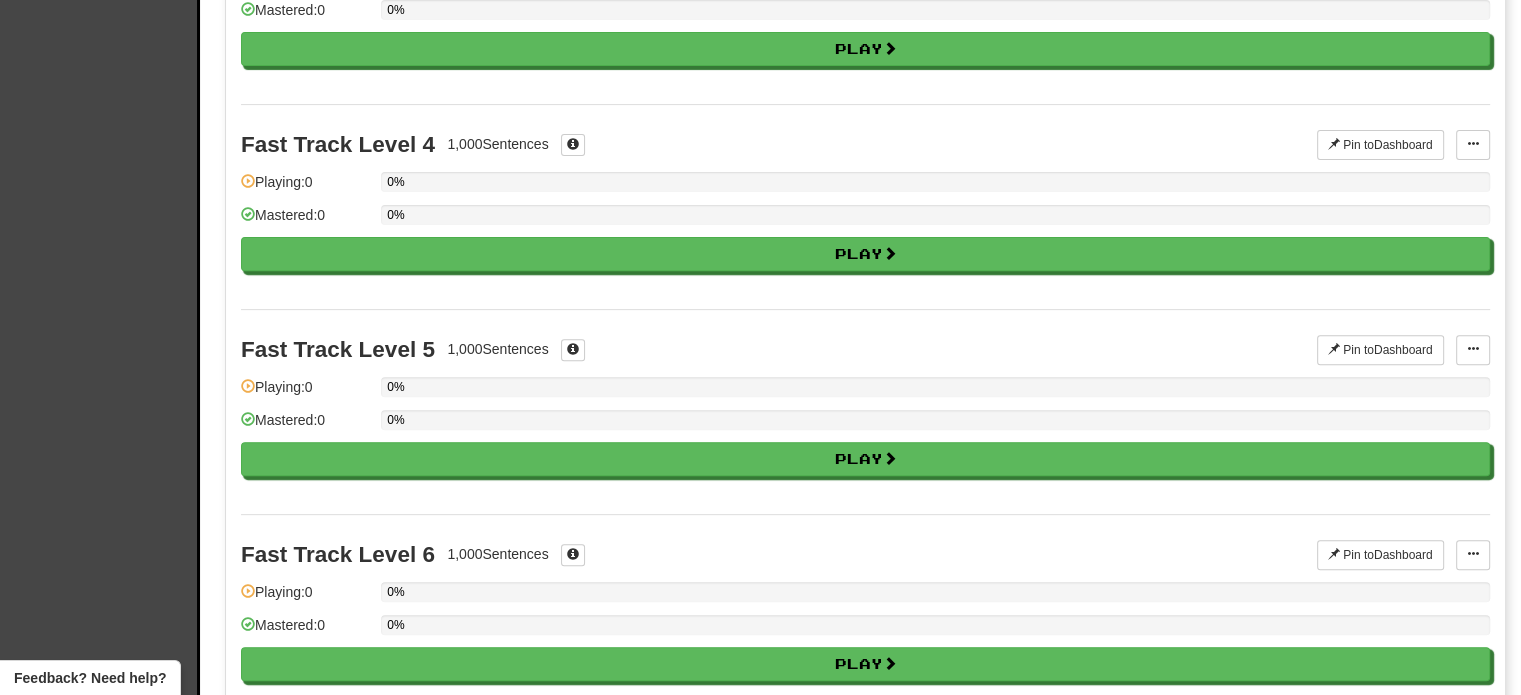 scroll, scrollTop: 0, scrollLeft: 0, axis: both 